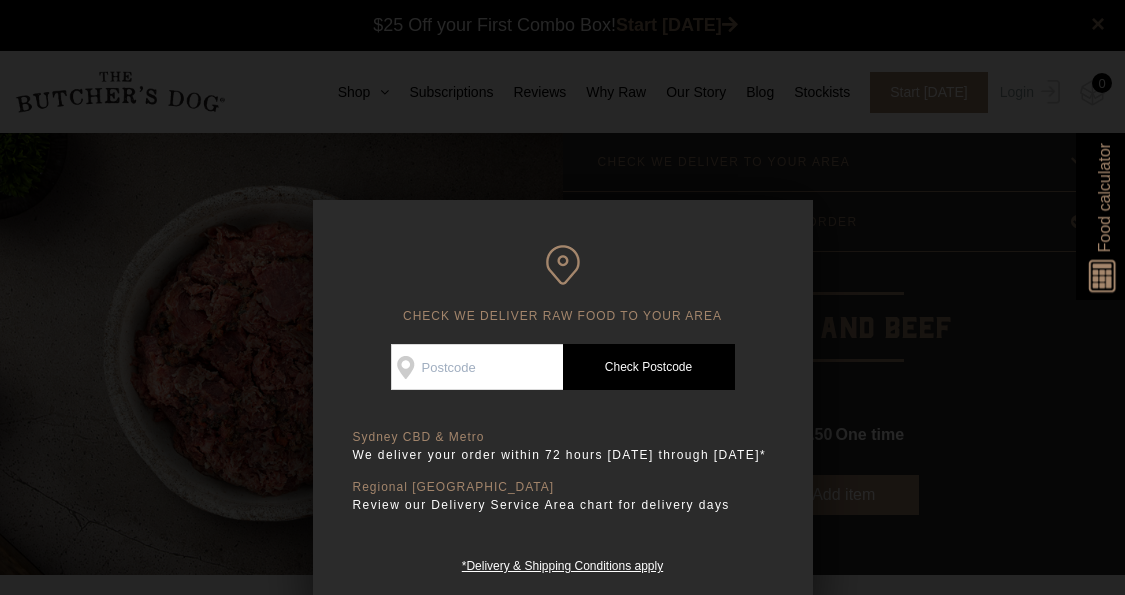 scroll, scrollTop: 0, scrollLeft: 0, axis: both 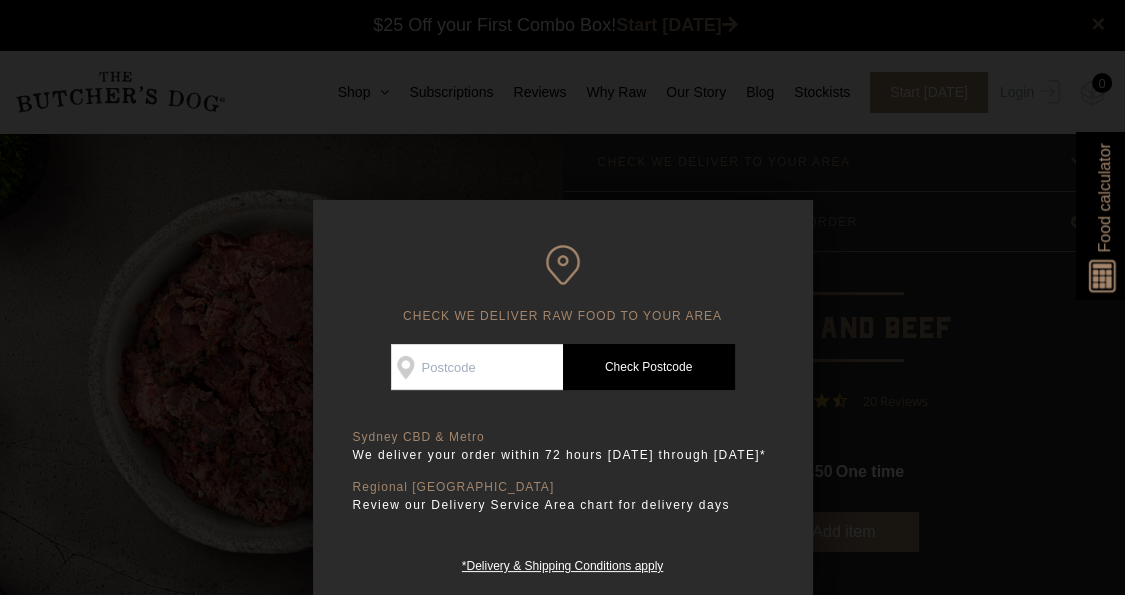 click on "Check Availability At" at bounding box center (477, 367) 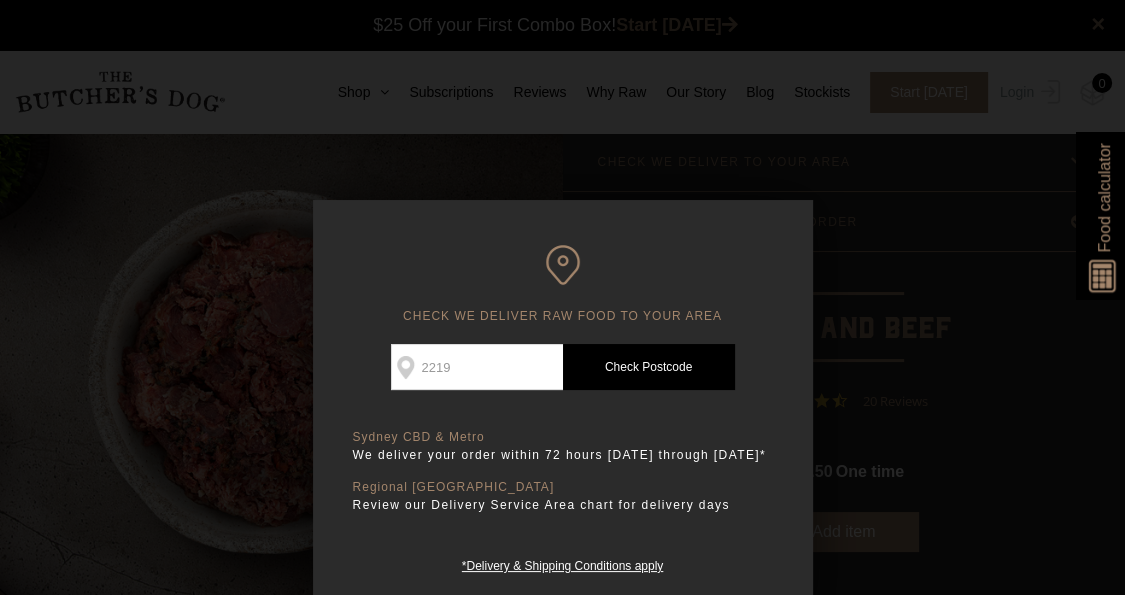 click on "Check Postcode" at bounding box center [649, 367] 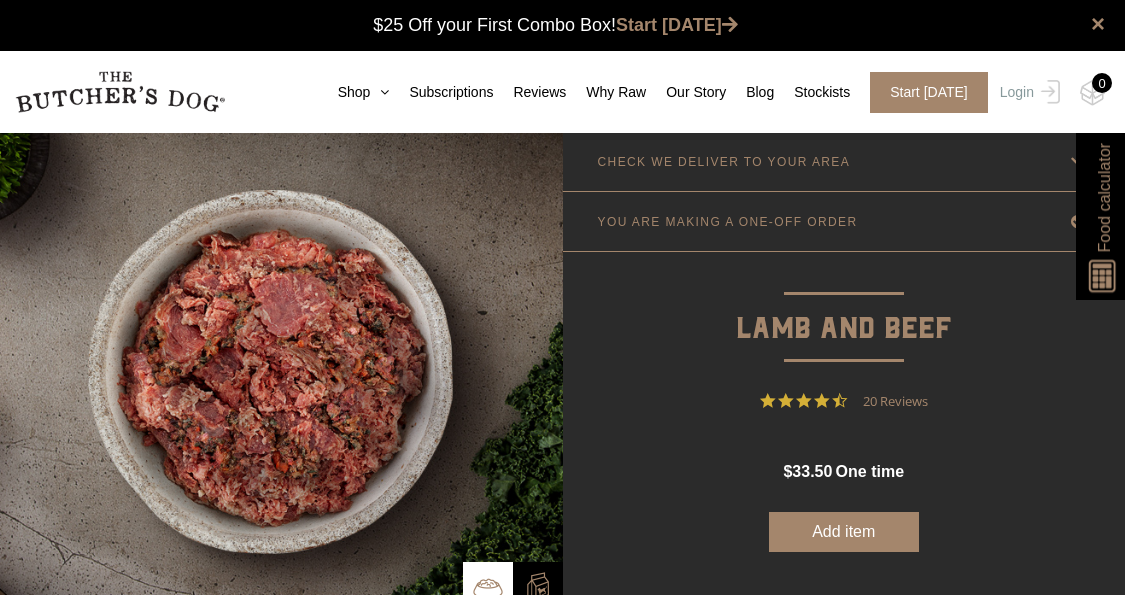 scroll, scrollTop: 0, scrollLeft: 0, axis: both 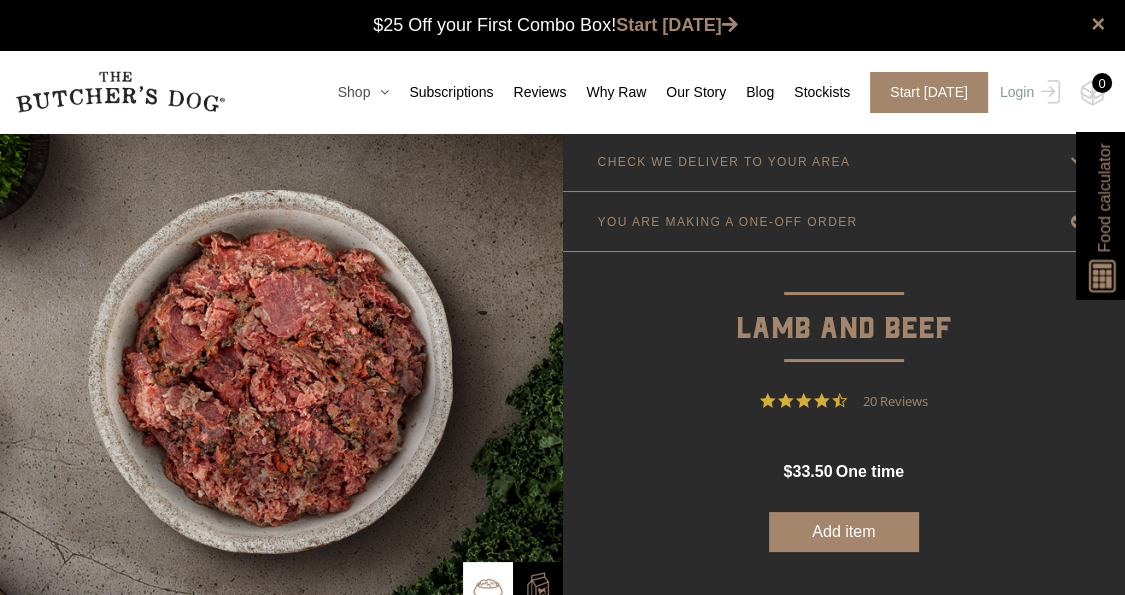 click at bounding box center (379, 92) 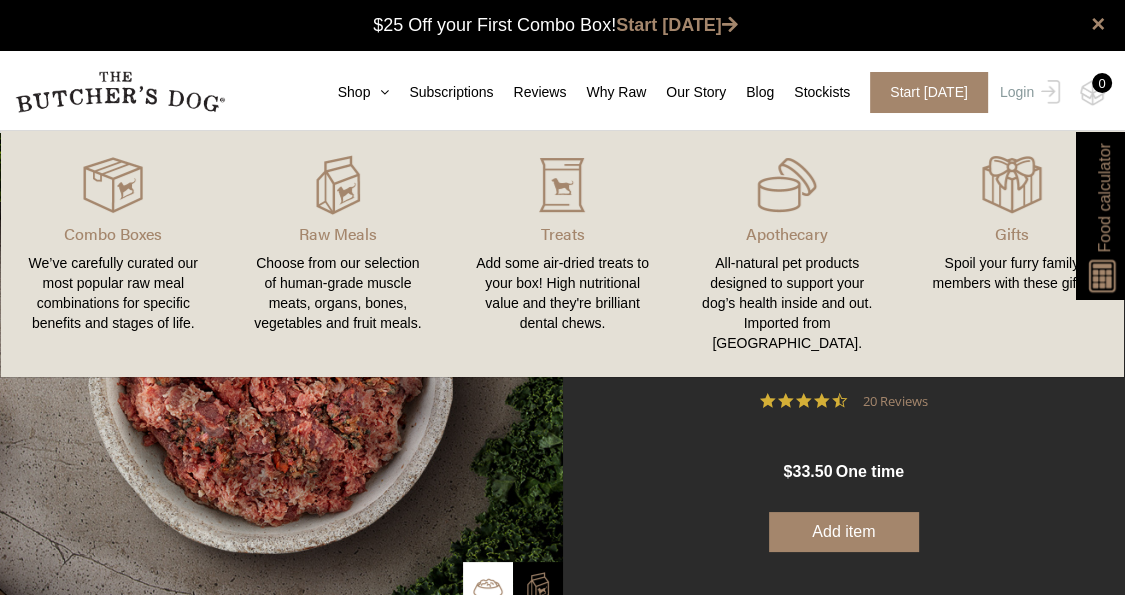 click on "We’ve carefully curated our most popular raw meal
combinations for specific benefits and stages of life." at bounding box center (113, 293) 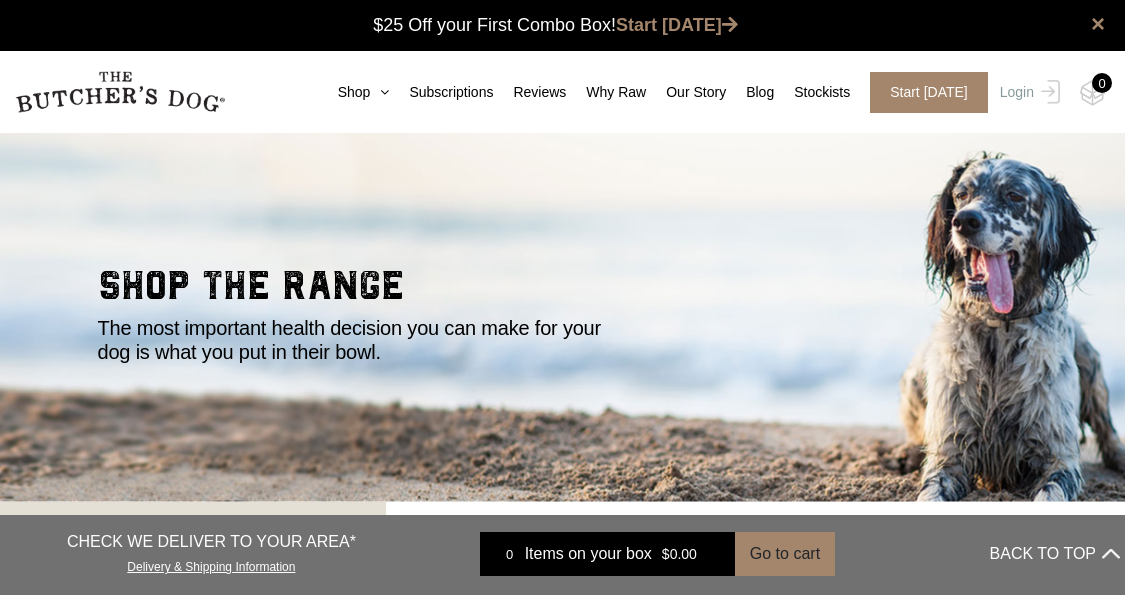 scroll, scrollTop: 0, scrollLeft: 0, axis: both 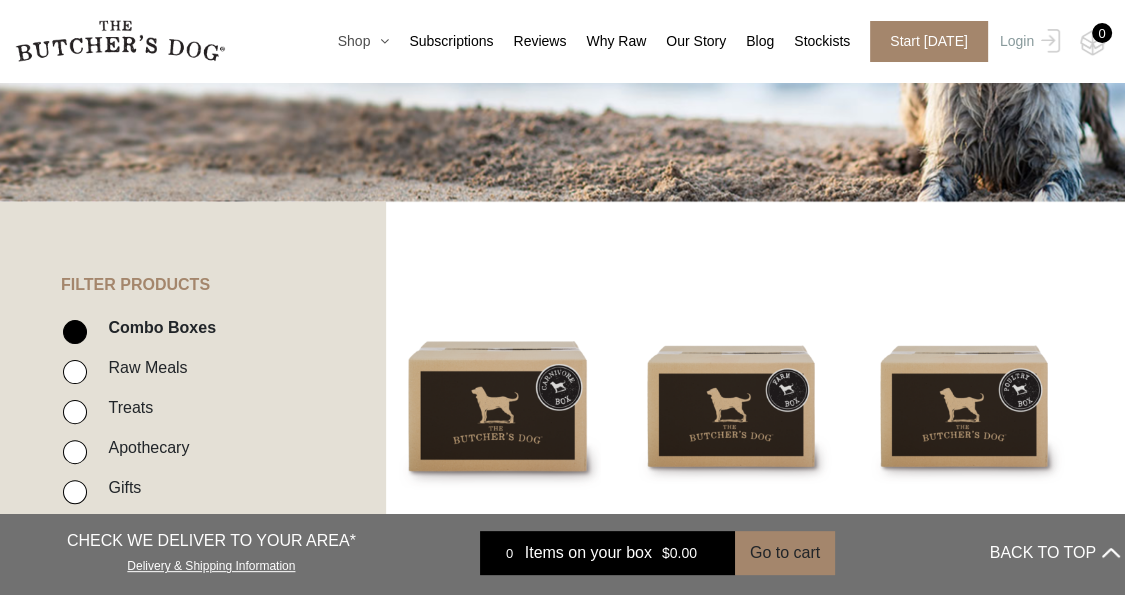 click at bounding box center [379, 41] 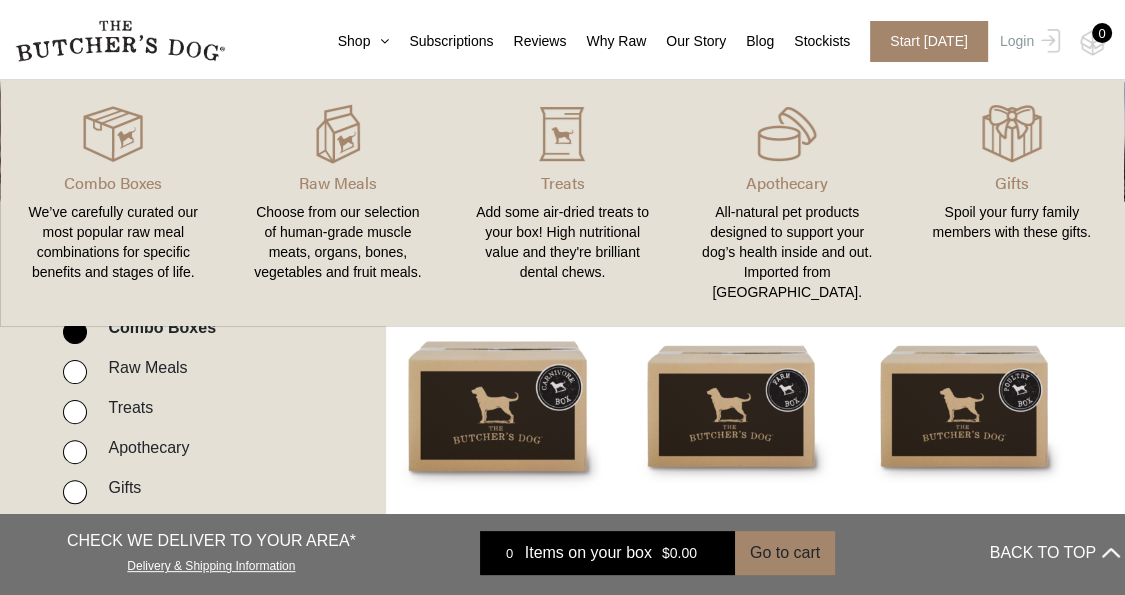 click on "Choose from our selection of human-grade muscle meats,
organs, bones, vegetables and fruit meals." at bounding box center (338, 242) 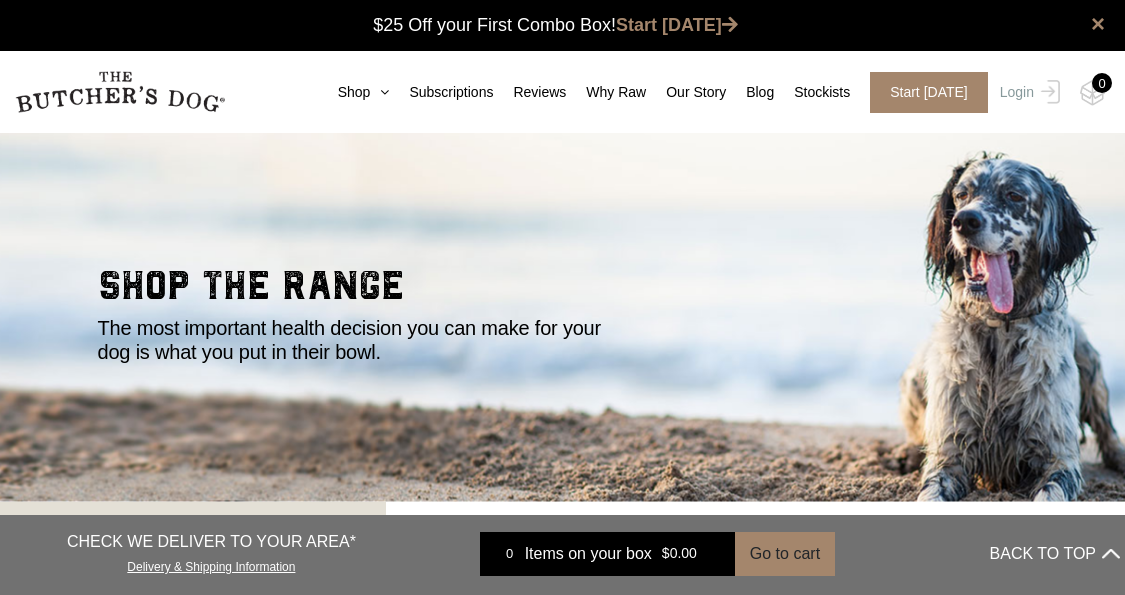scroll, scrollTop: 0, scrollLeft: 0, axis: both 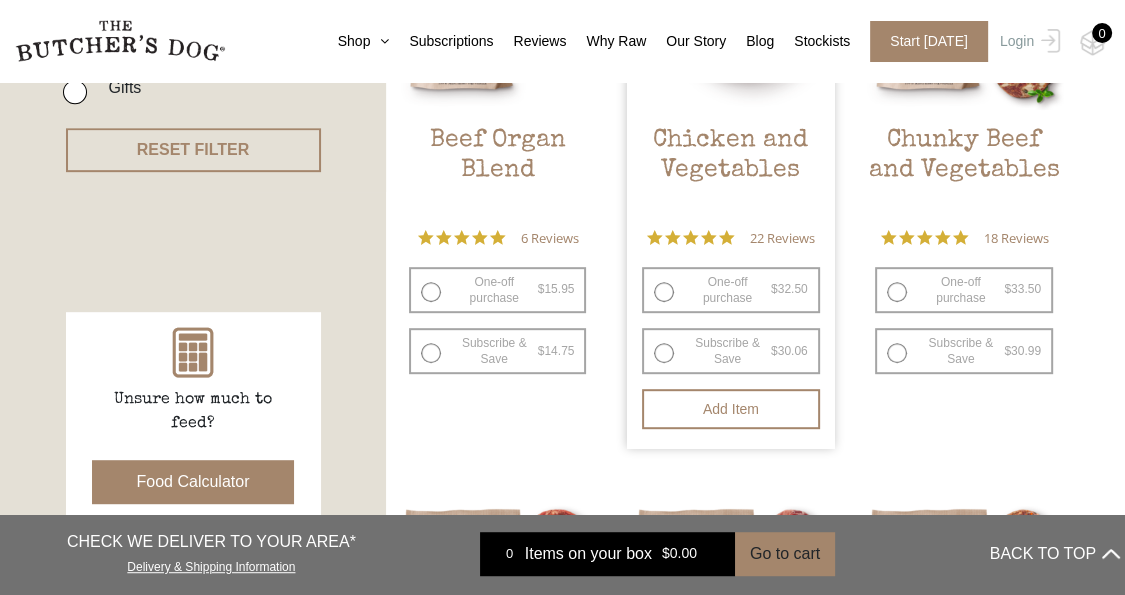 click on "One-off purchase  $ 32.50   —  or subscribe and save    7.5%" at bounding box center (731, 290) 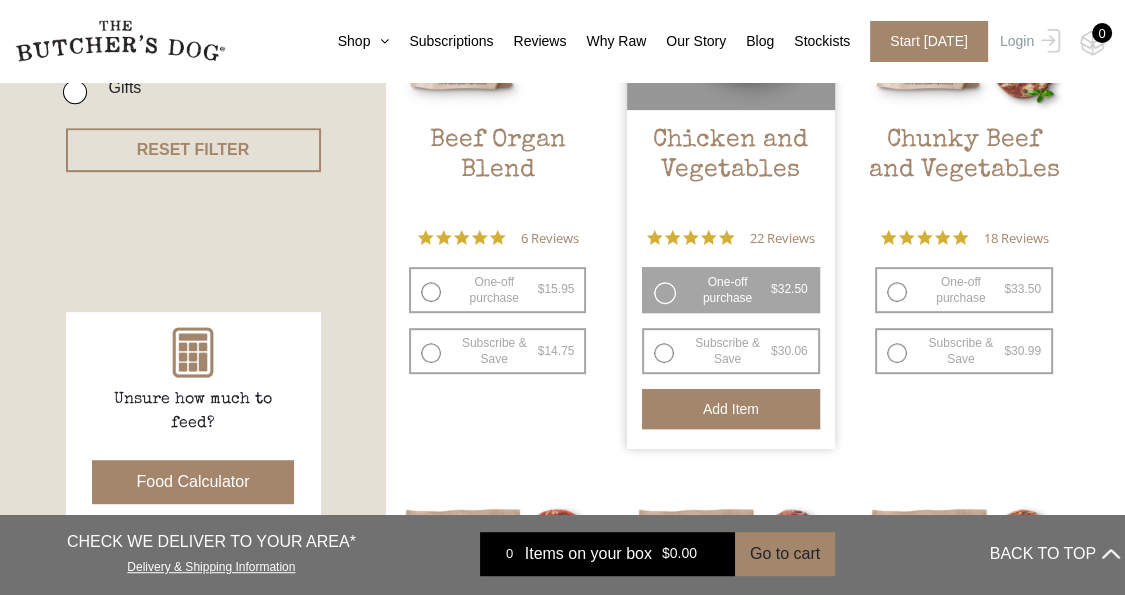 click on "Add item" at bounding box center [731, 409] 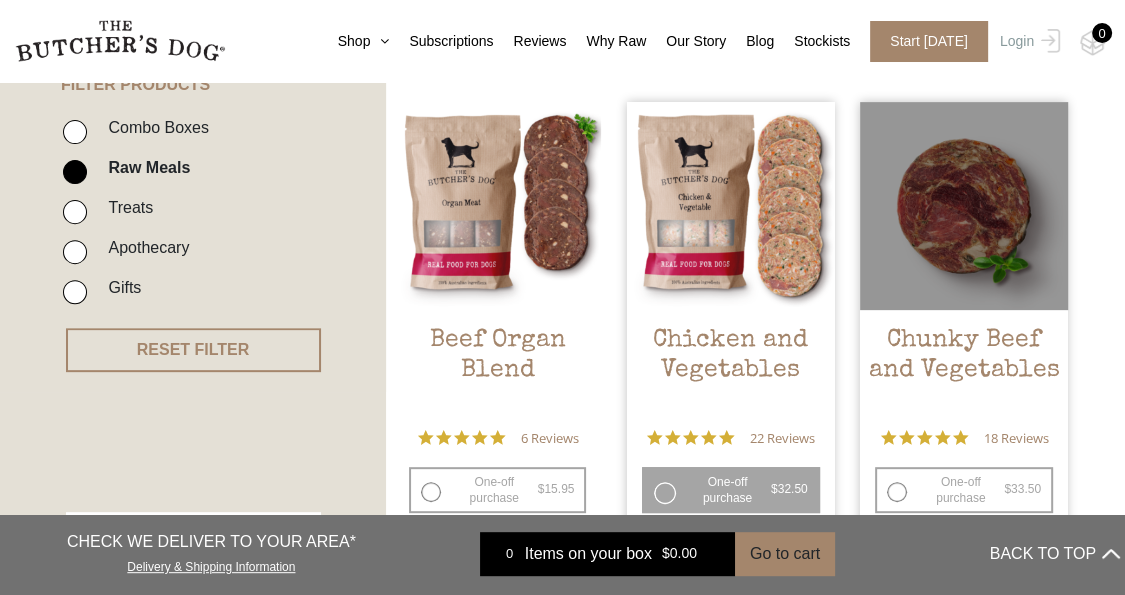 scroll, scrollTop: 700, scrollLeft: 0, axis: vertical 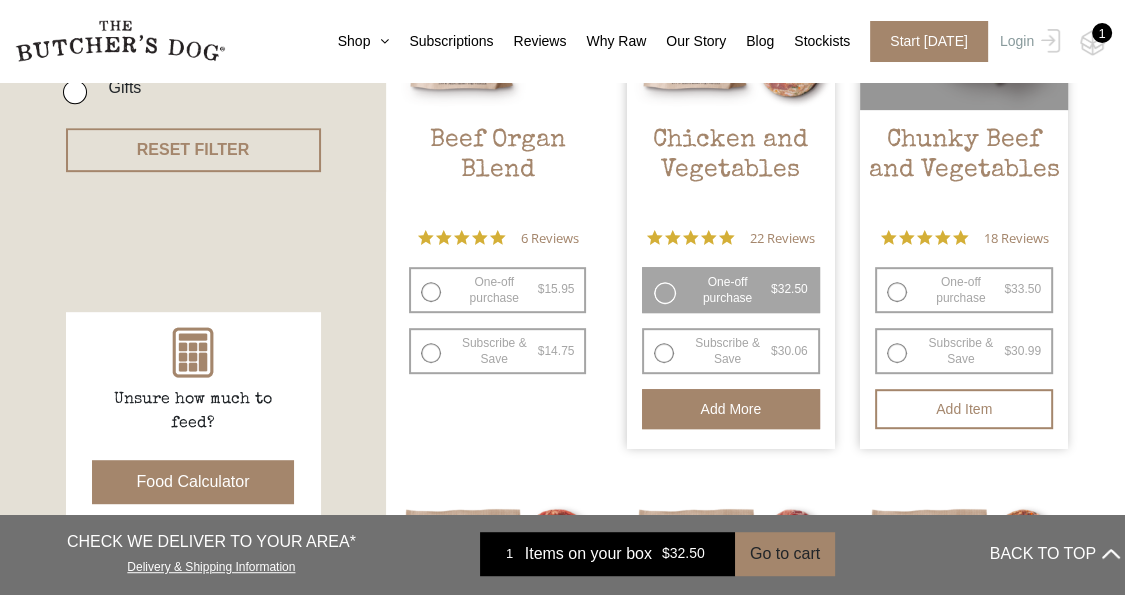 click on "One-off purchase  $ 33.50   —  or subscribe and save    7.5%" at bounding box center (964, 290) 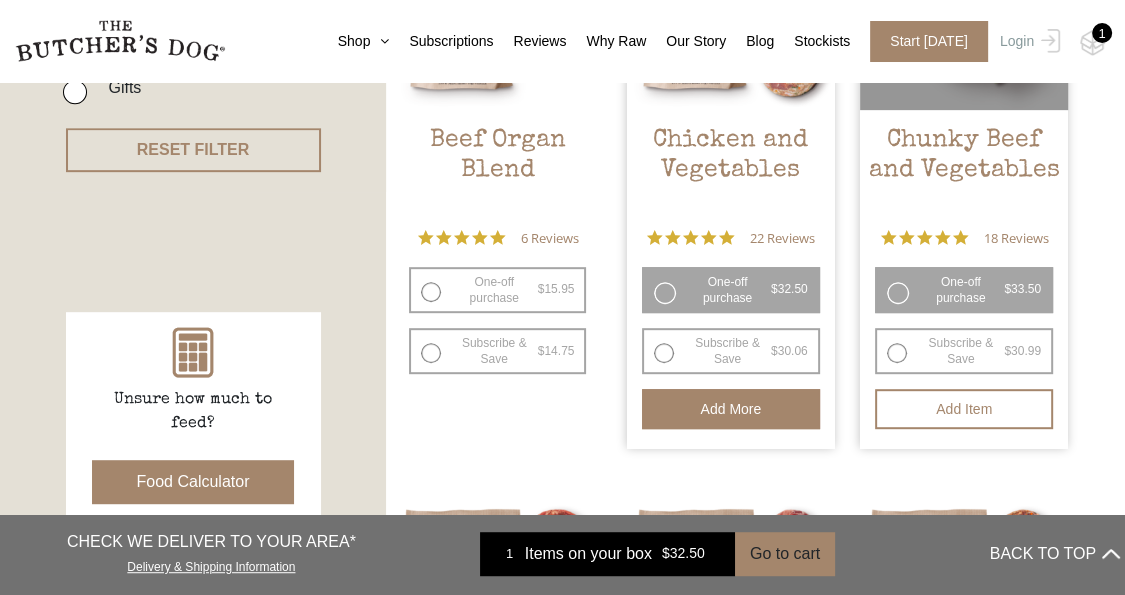 radio on "false" 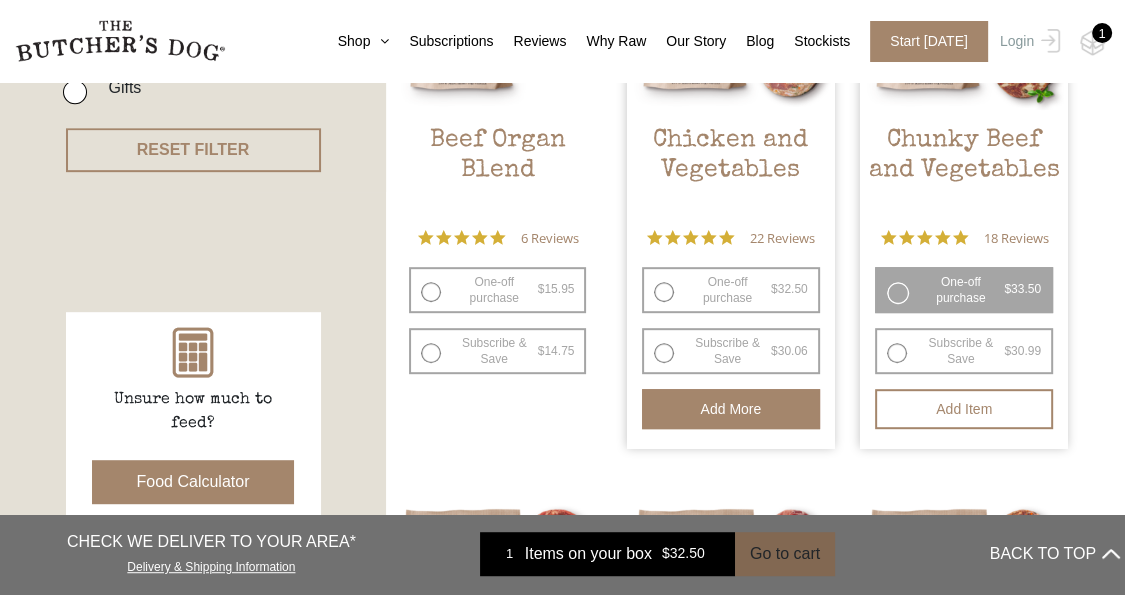 click on "Go to cart" at bounding box center [785, 554] 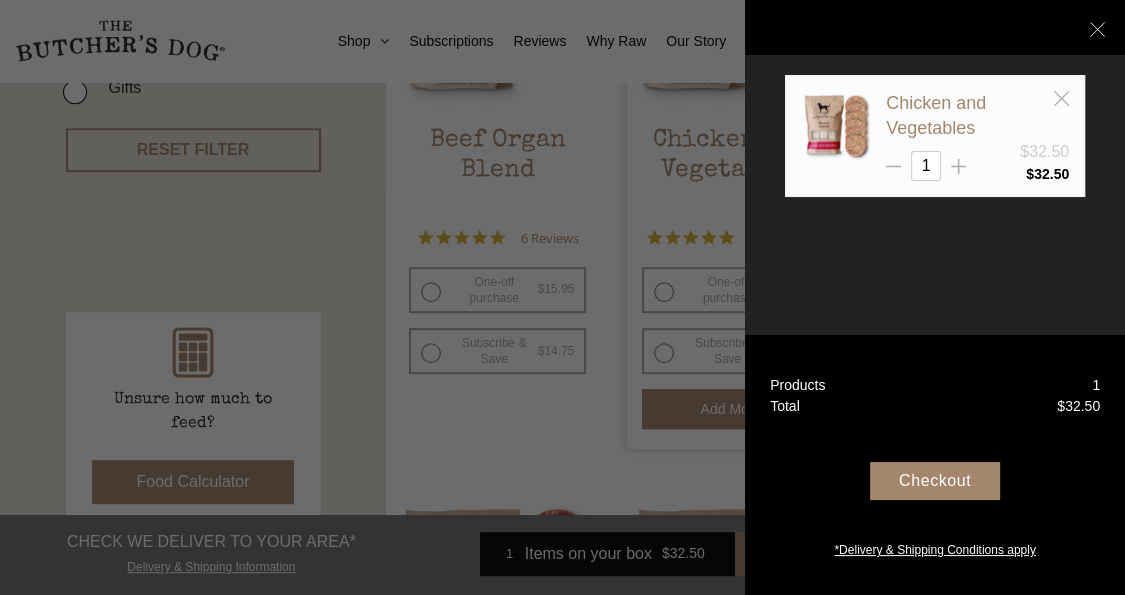 click at bounding box center (562, 297) 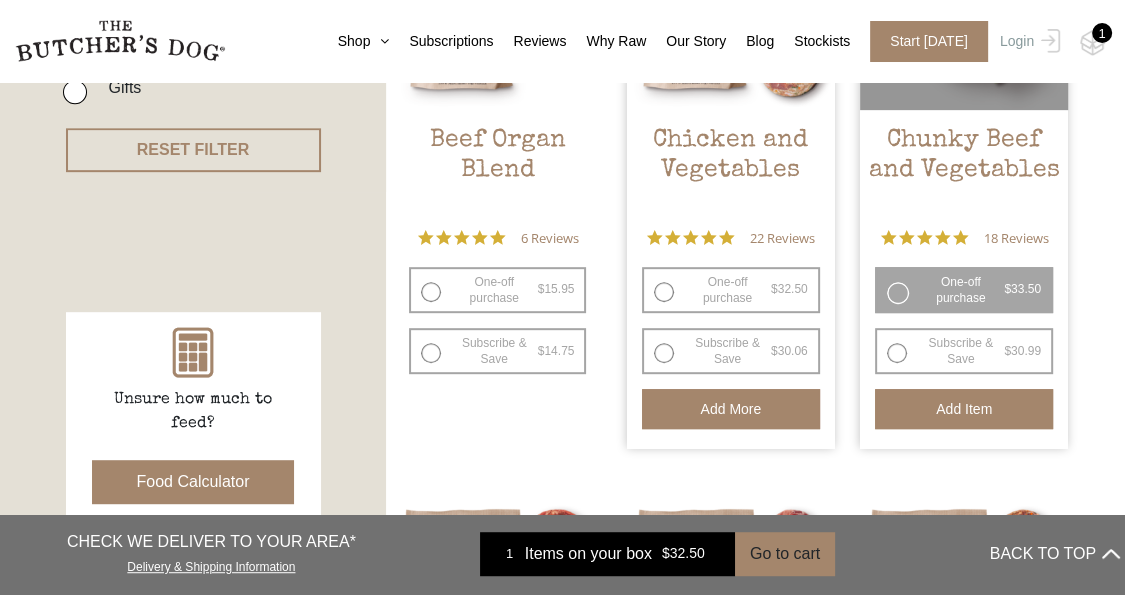 click on "Add item" at bounding box center (964, 409) 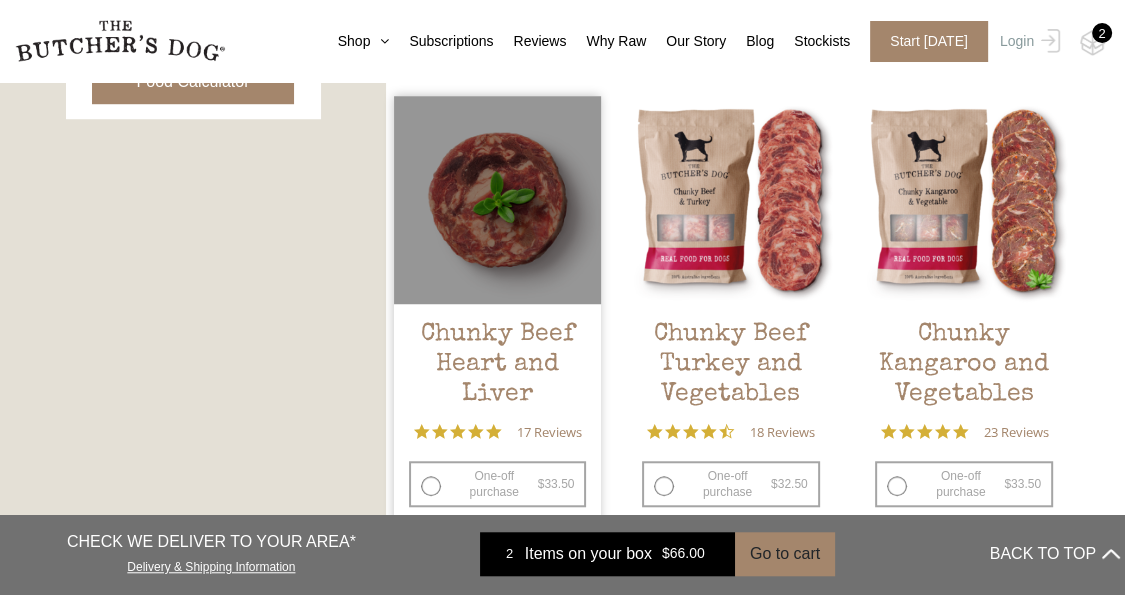 scroll, scrollTop: 1300, scrollLeft: 0, axis: vertical 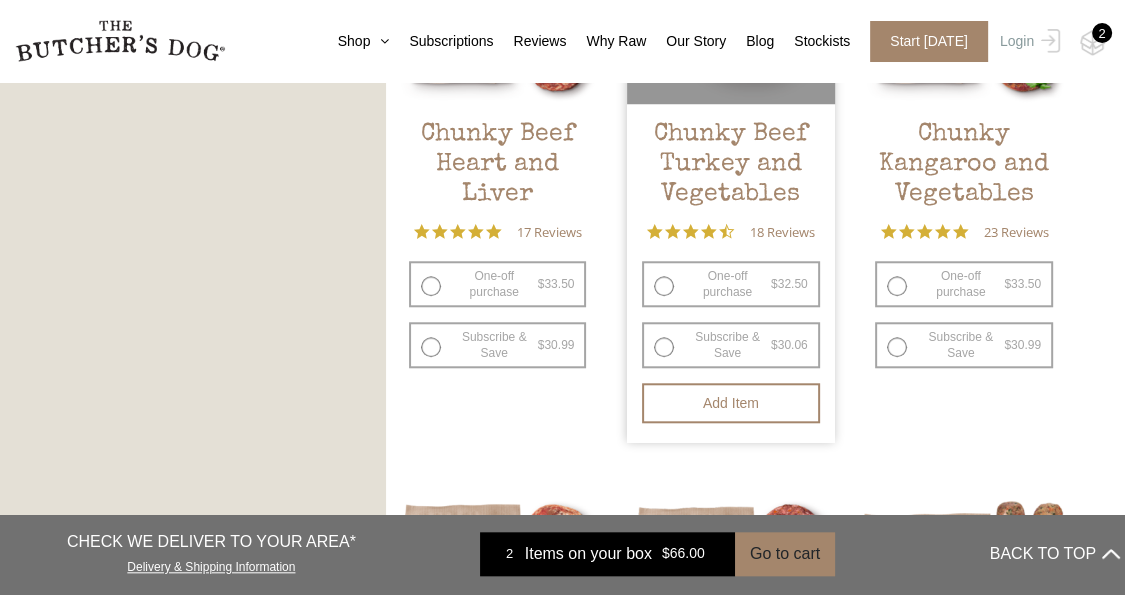 click on "One-off purchase  $ 32.50   —  or subscribe and save    7.5%" at bounding box center [731, 284] 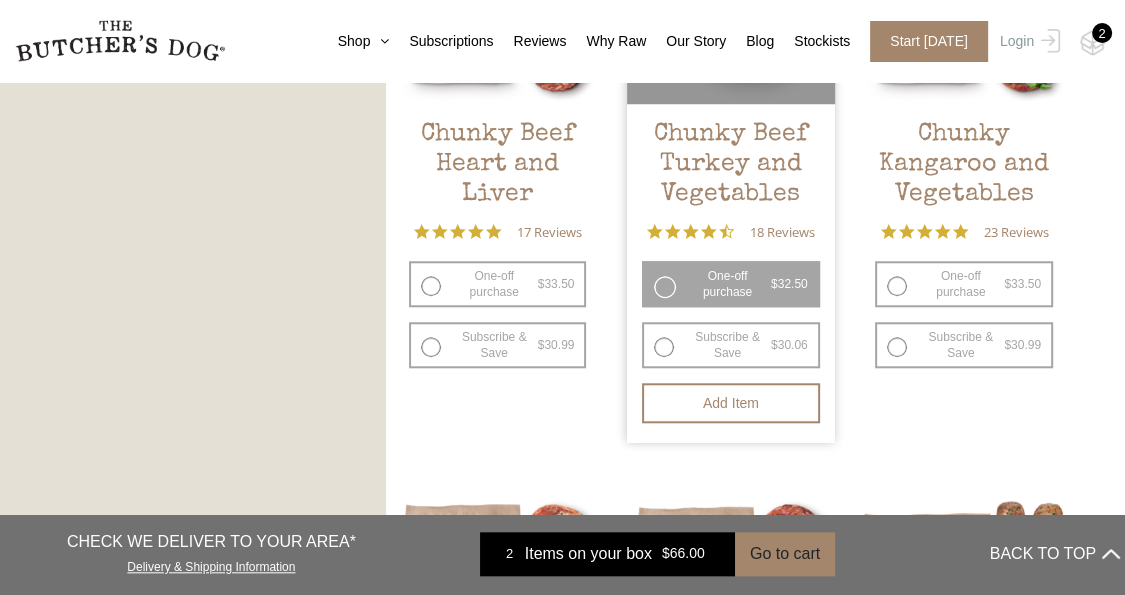 radio on "false" 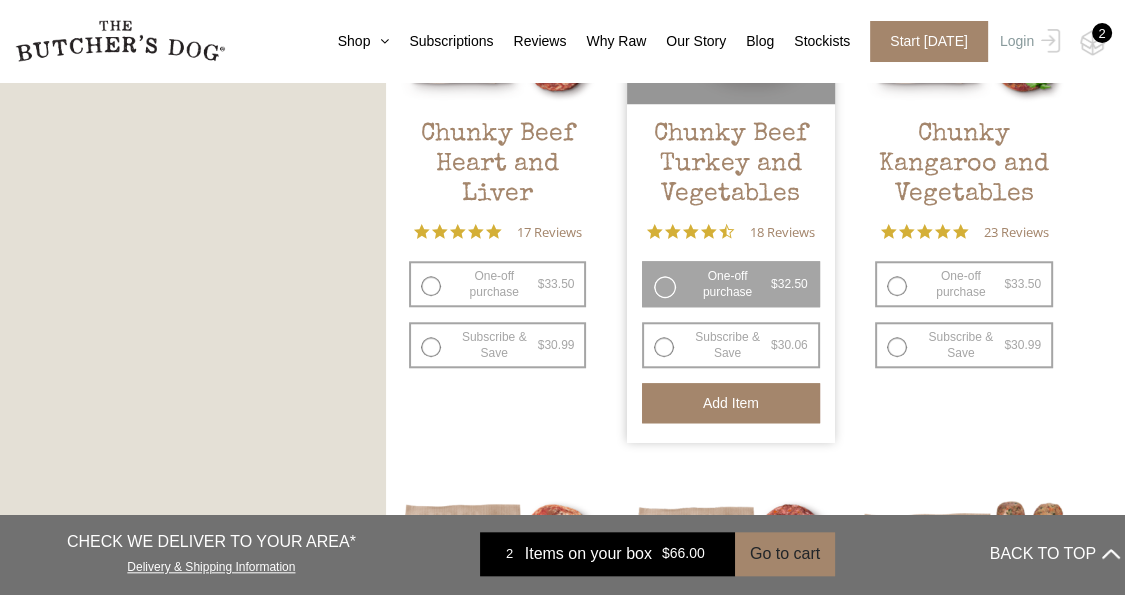 click on "Add item" at bounding box center (731, 403) 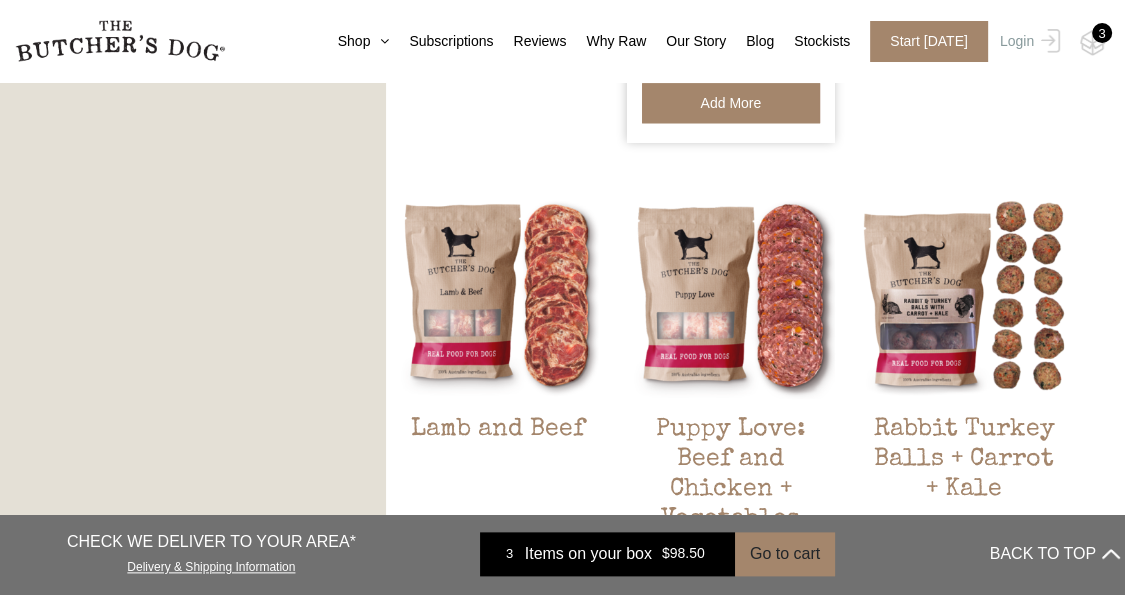 scroll, scrollTop: 1800, scrollLeft: 0, axis: vertical 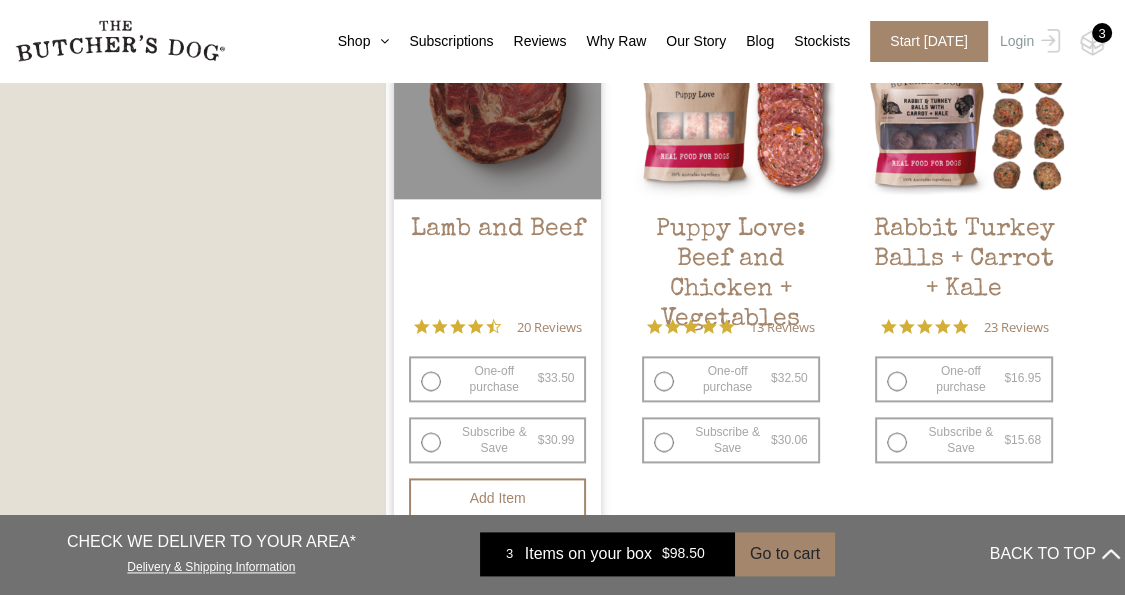 click on "One-off purchase  $ 33.50   —  or subscribe and save    7.5%" at bounding box center [498, 379] 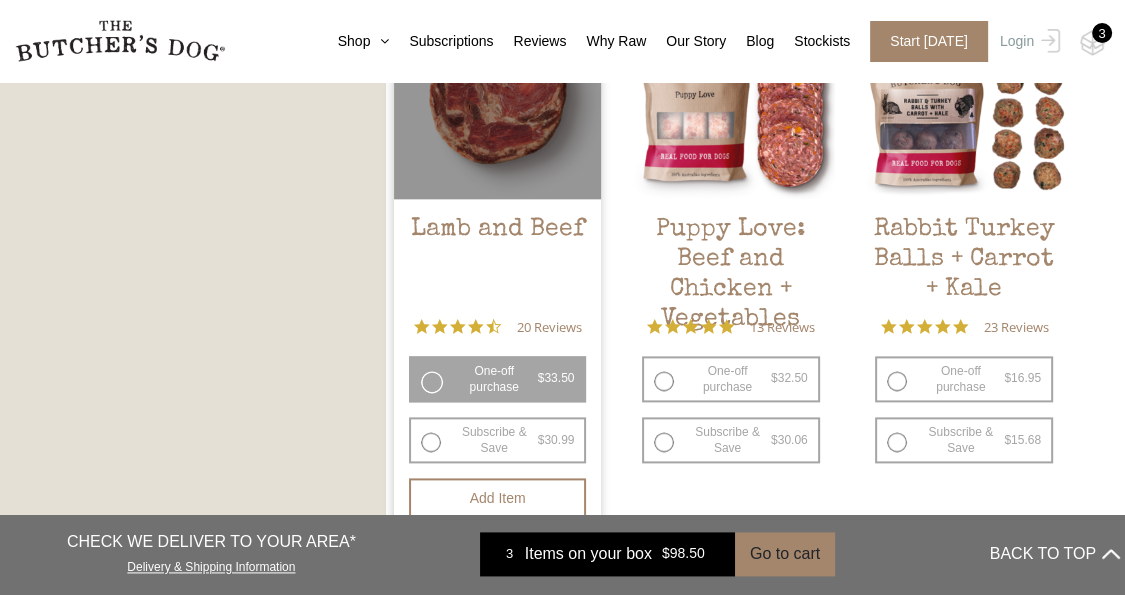 radio on "false" 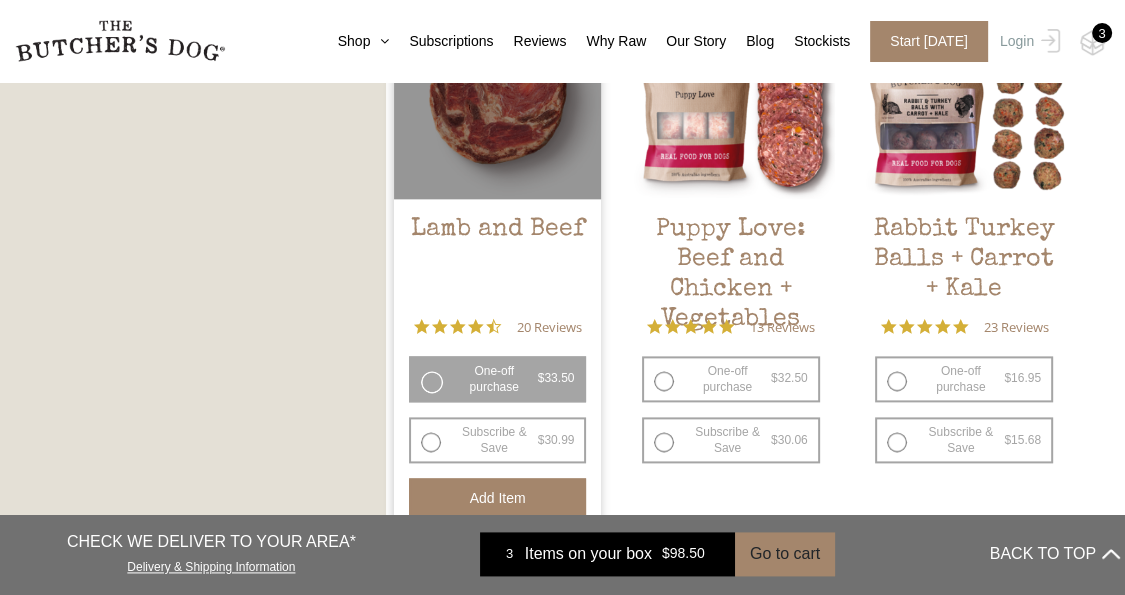 click on "Add item" at bounding box center (498, 498) 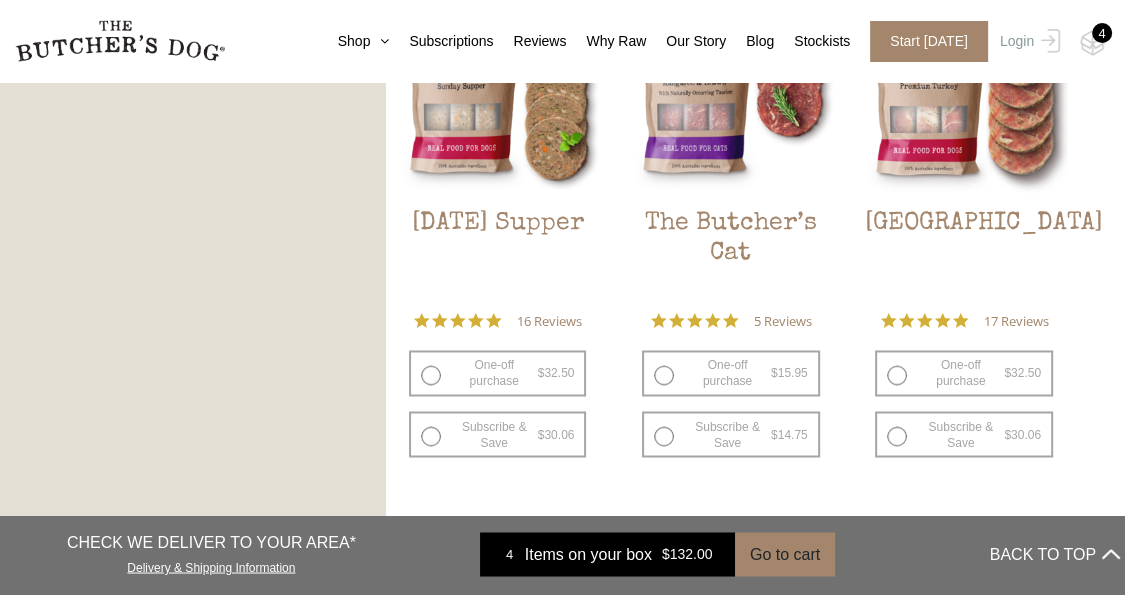 scroll, scrollTop: 2300, scrollLeft: 0, axis: vertical 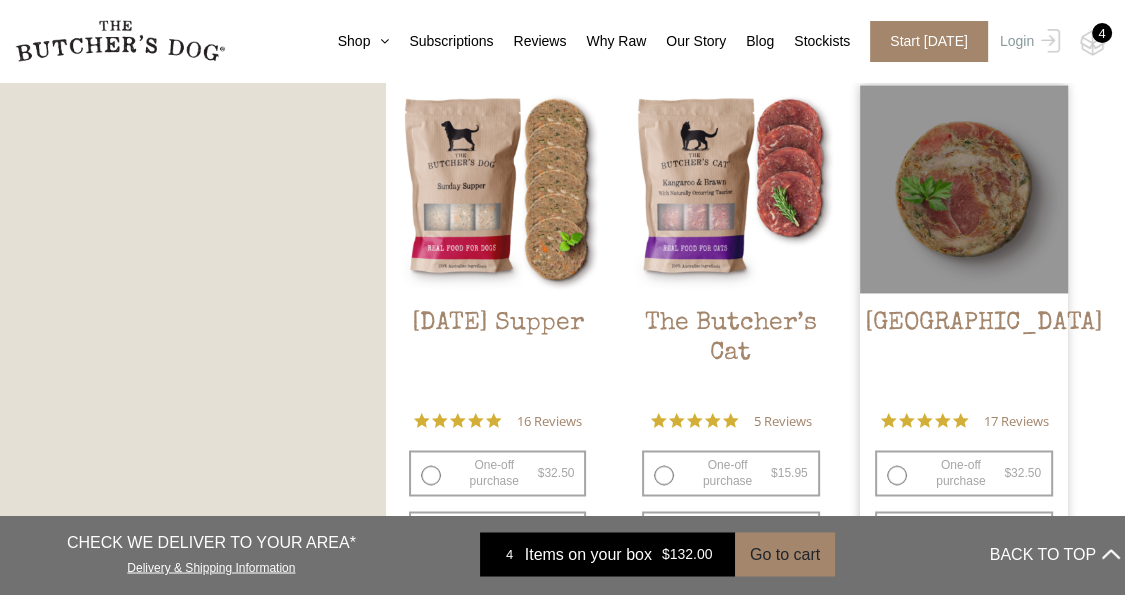 click on "One-off purchase  $ 32.50   —  or subscribe and save    7.5%" at bounding box center [964, 473] 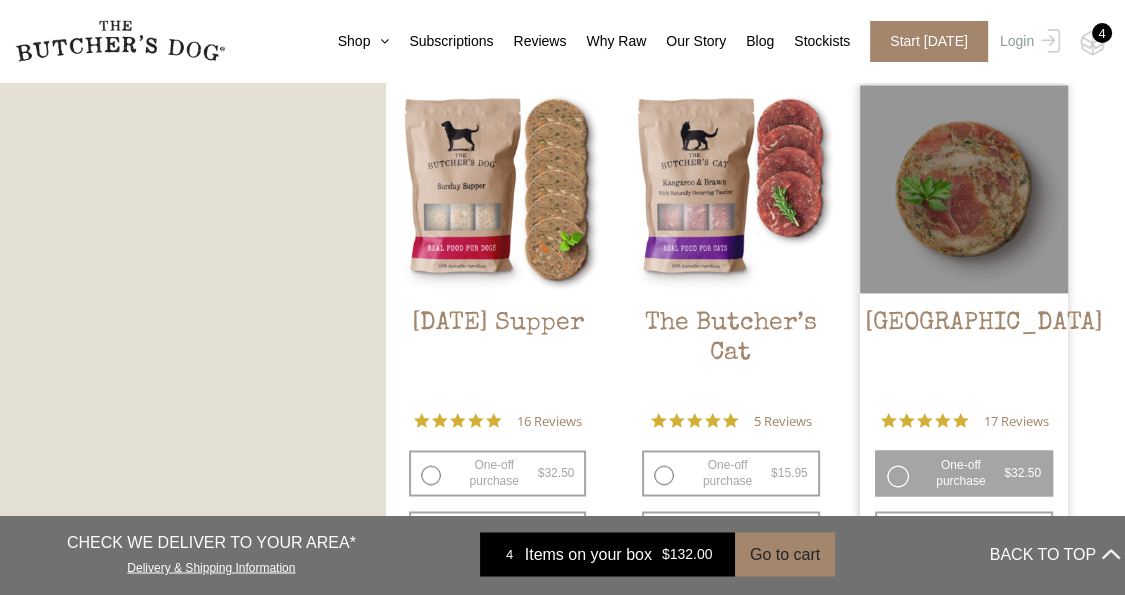 radio on "false" 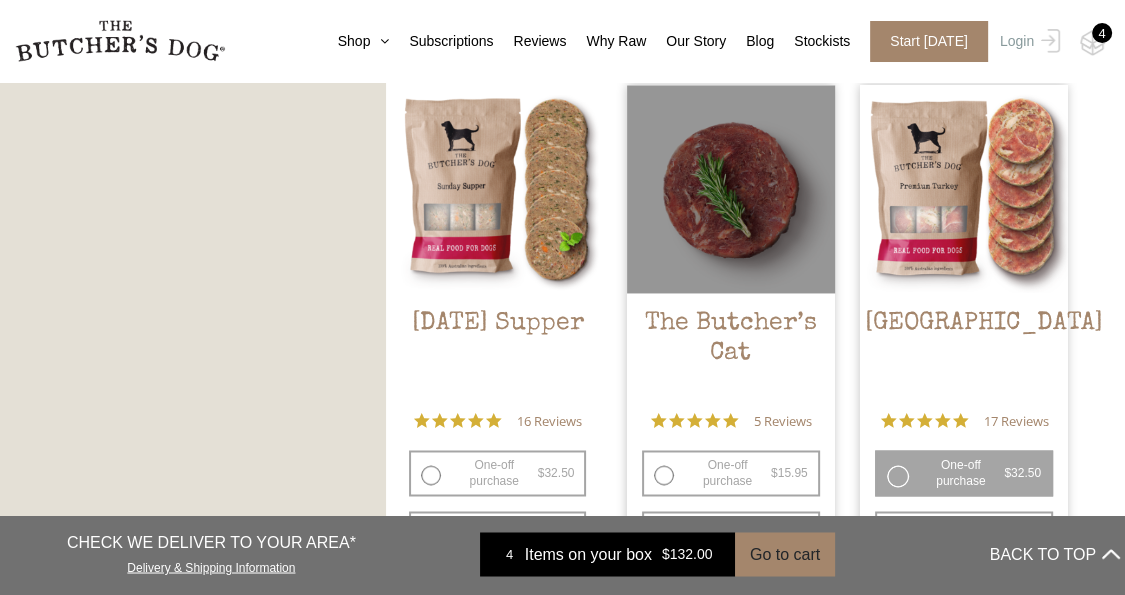 scroll, scrollTop: 2600, scrollLeft: 0, axis: vertical 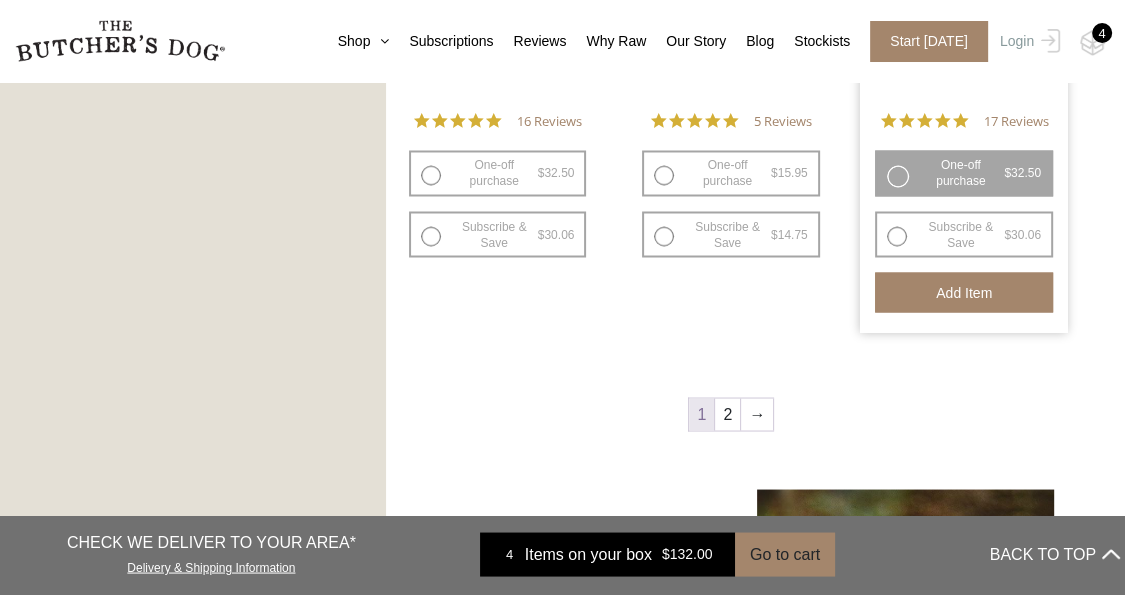 click on "Add item" at bounding box center [964, 292] 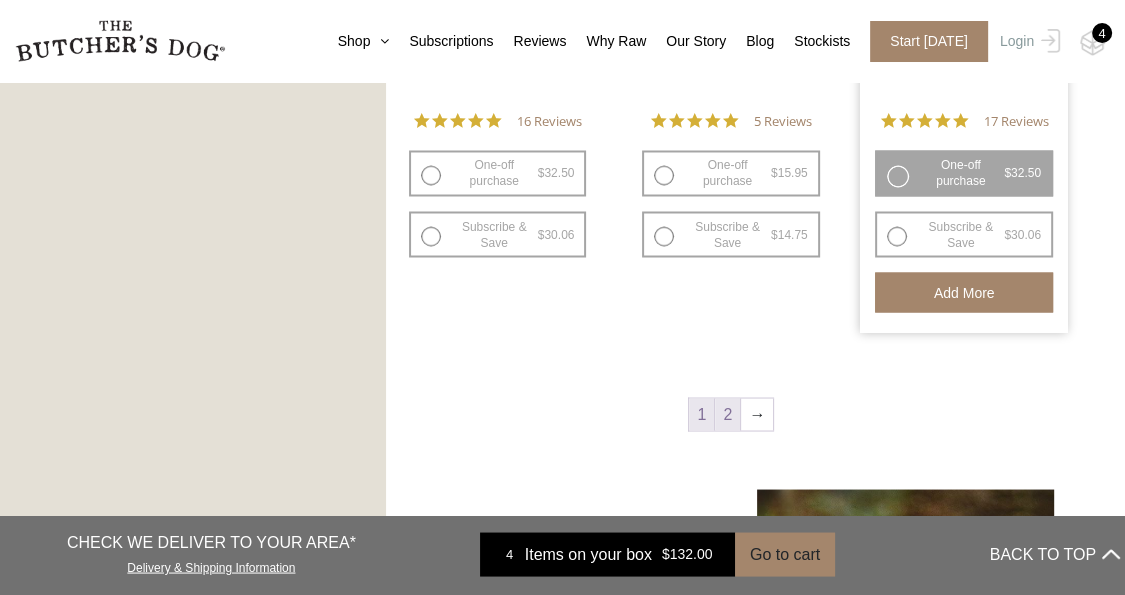 click on "2" at bounding box center (727, 414) 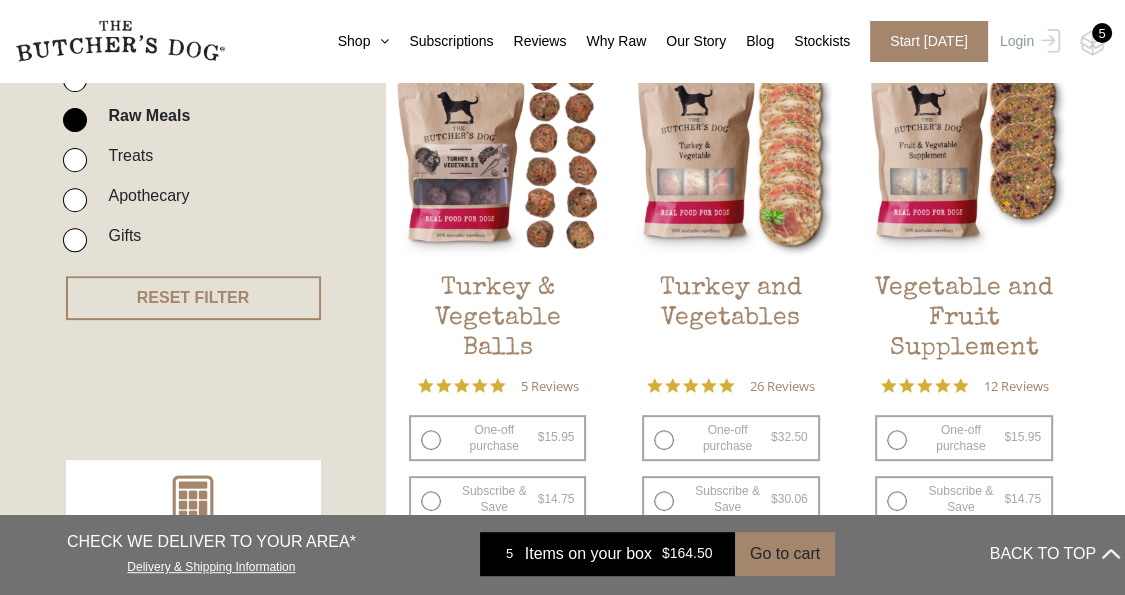 scroll, scrollTop: 752, scrollLeft: 0, axis: vertical 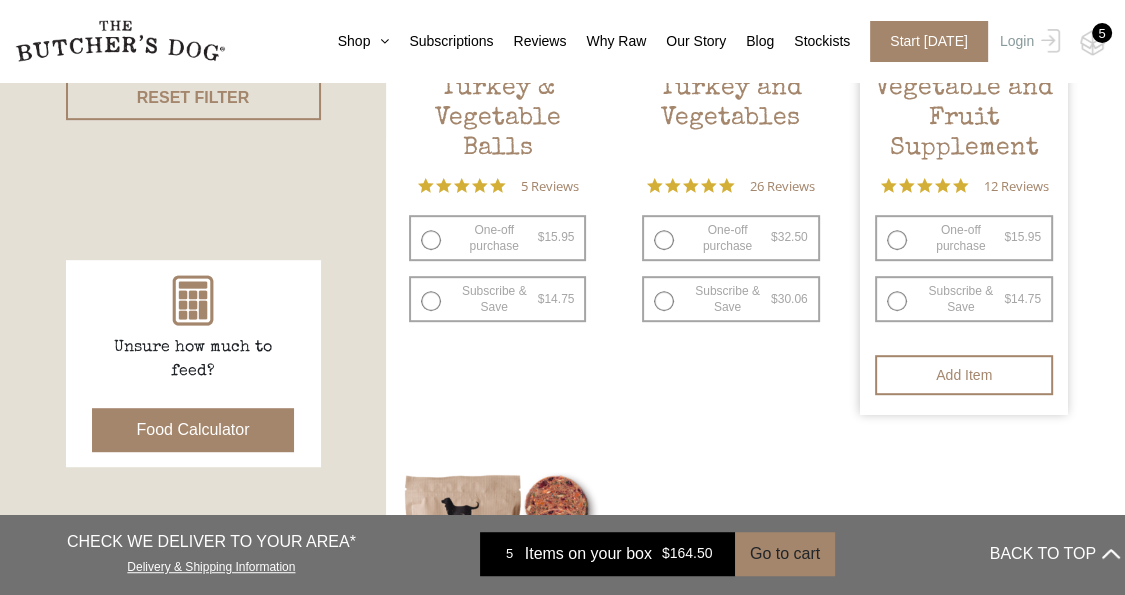 click on "One-off purchase  $ 15.95   —  or subscribe and save    7.5%" at bounding box center (964, 238) 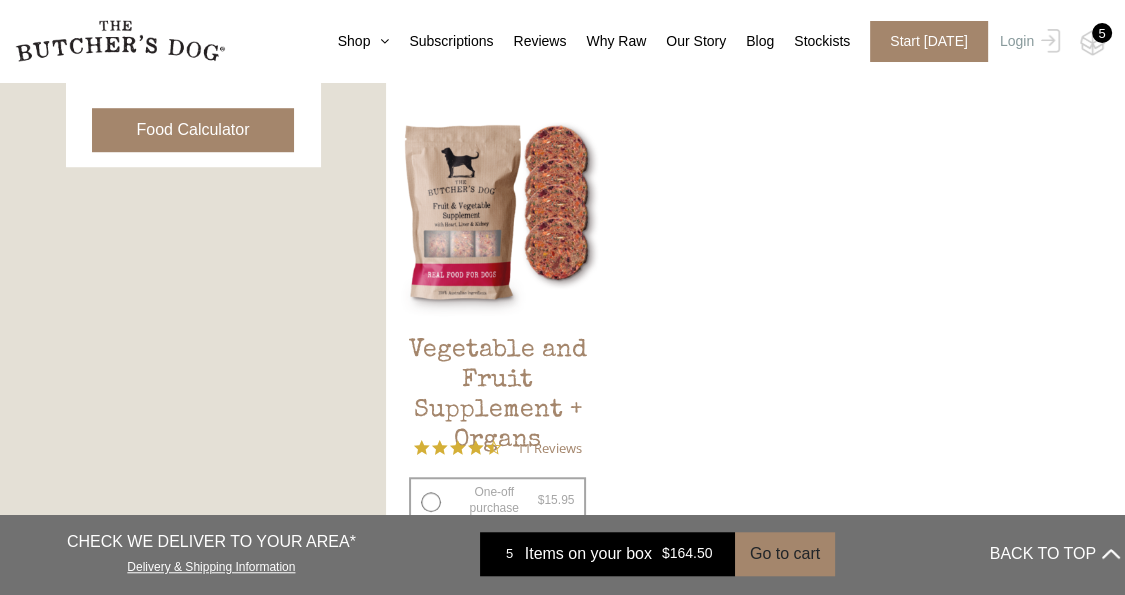 scroll, scrollTop: 1252, scrollLeft: 0, axis: vertical 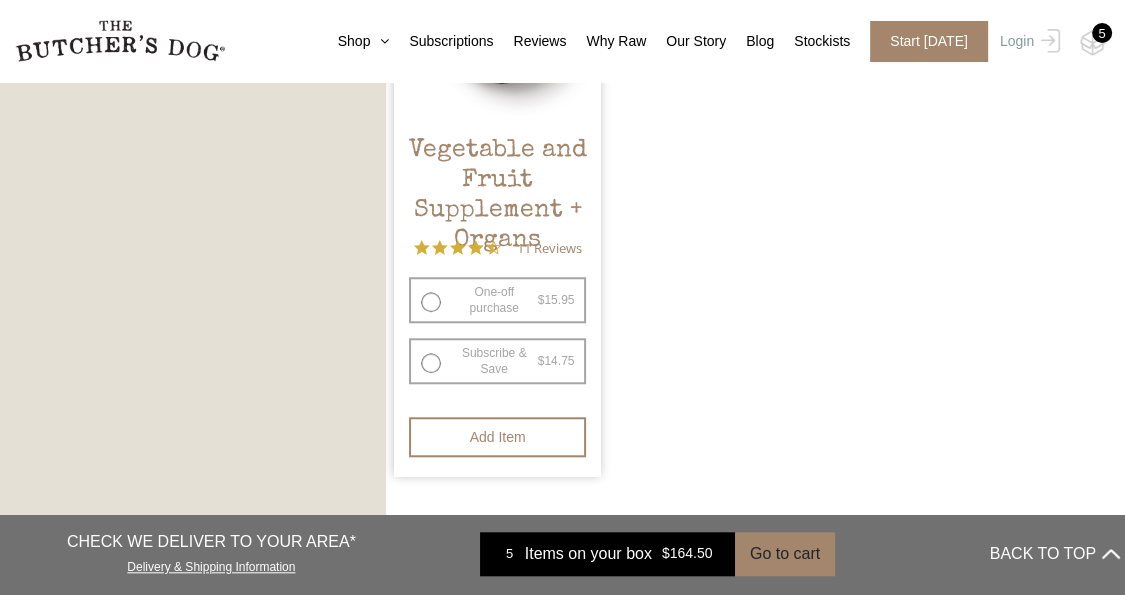 click on "One-off purchase  $ 15.95   —  or subscribe and save    7.5%" at bounding box center [498, 300] 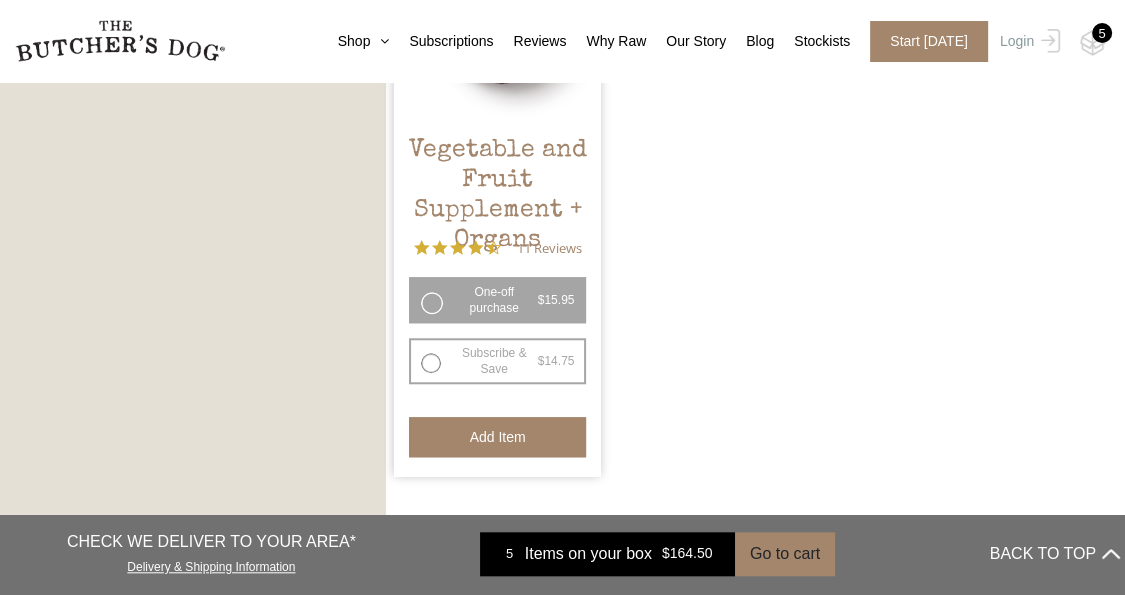 click on "Add item" at bounding box center [498, 437] 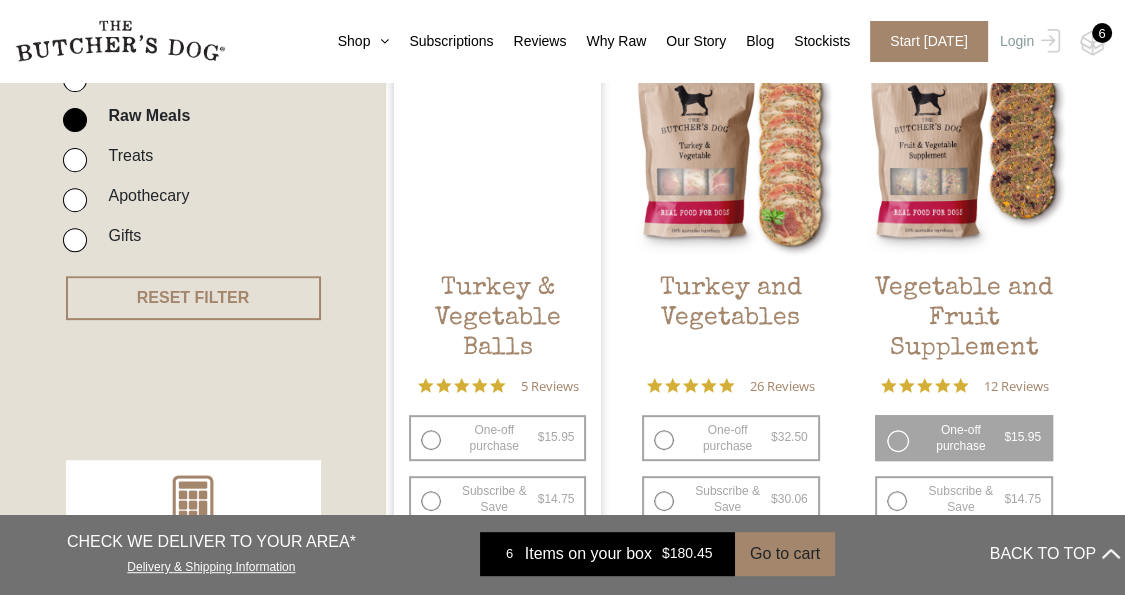 scroll, scrollTop: 652, scrollLeft: 0, axis: vertical 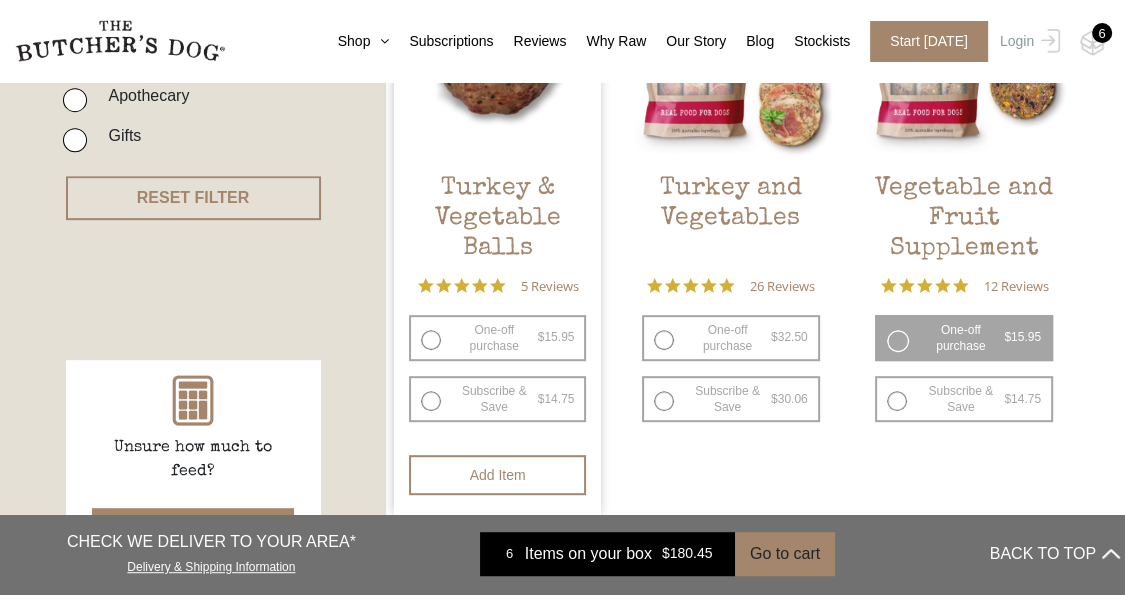 click on "One-off purchase  $ 15.95   —  or subscribe and save    7.5%" at bounding box center [498, 338] 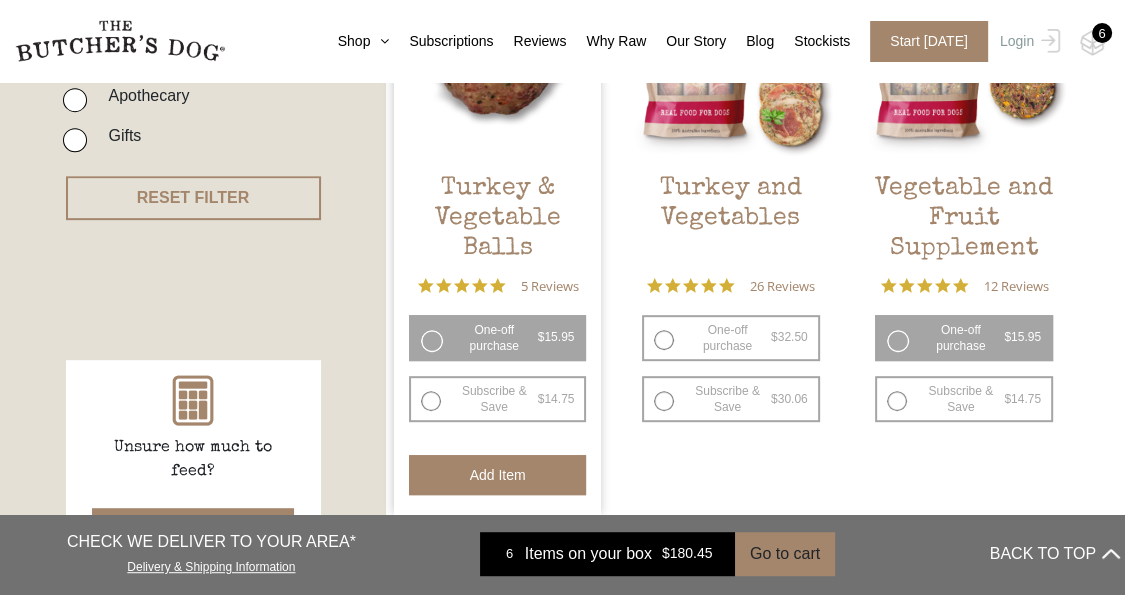 click on "Add item" at bounding box center [498, 475] 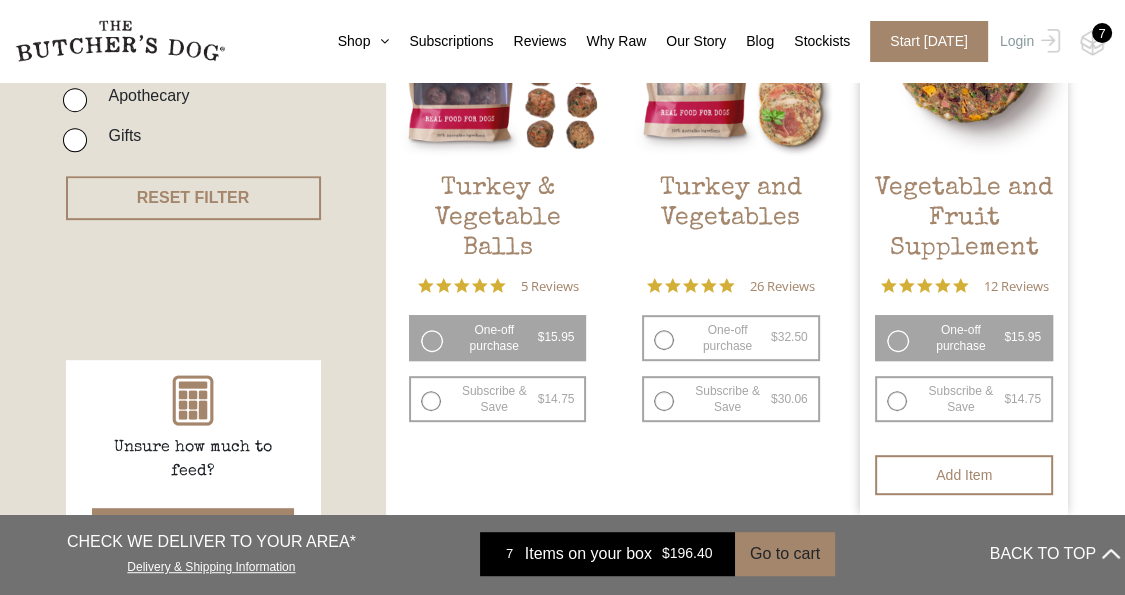 scroll, scrollTop: 452, scrollLeft: 0, axis: vertical 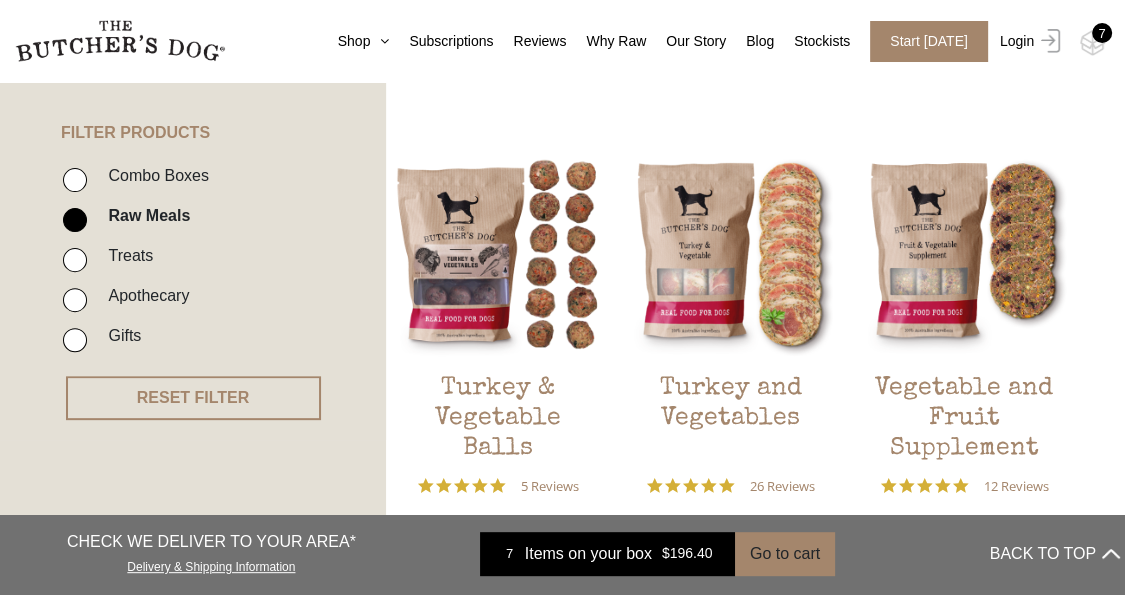 click on "Login" at bounding box center (1027, 41) 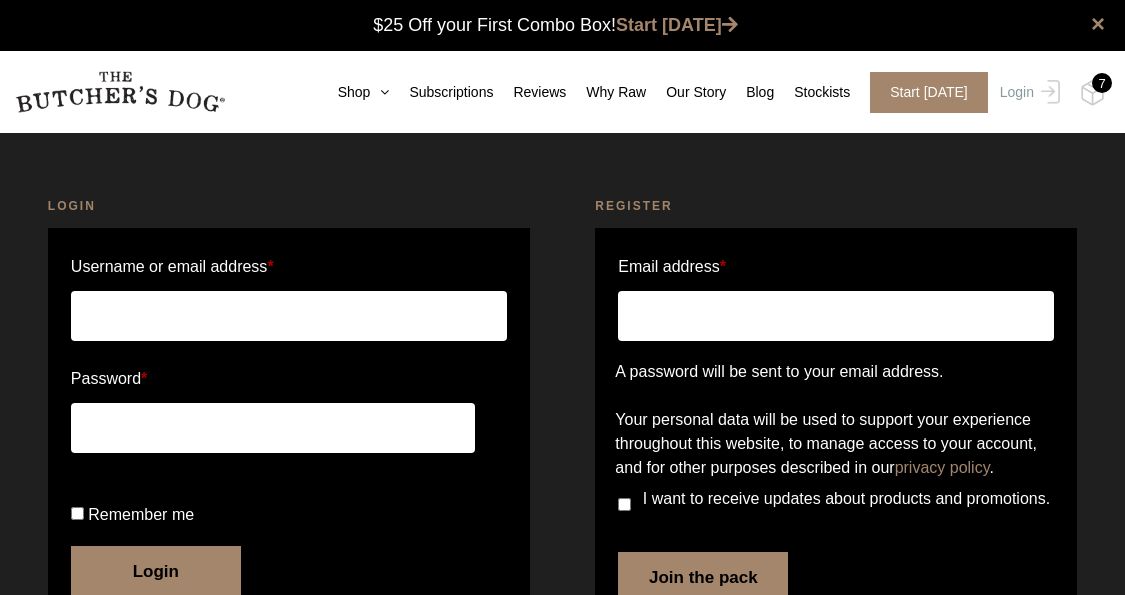 scroll, scrollTop: 0, scrollLeft: 0, axis: both 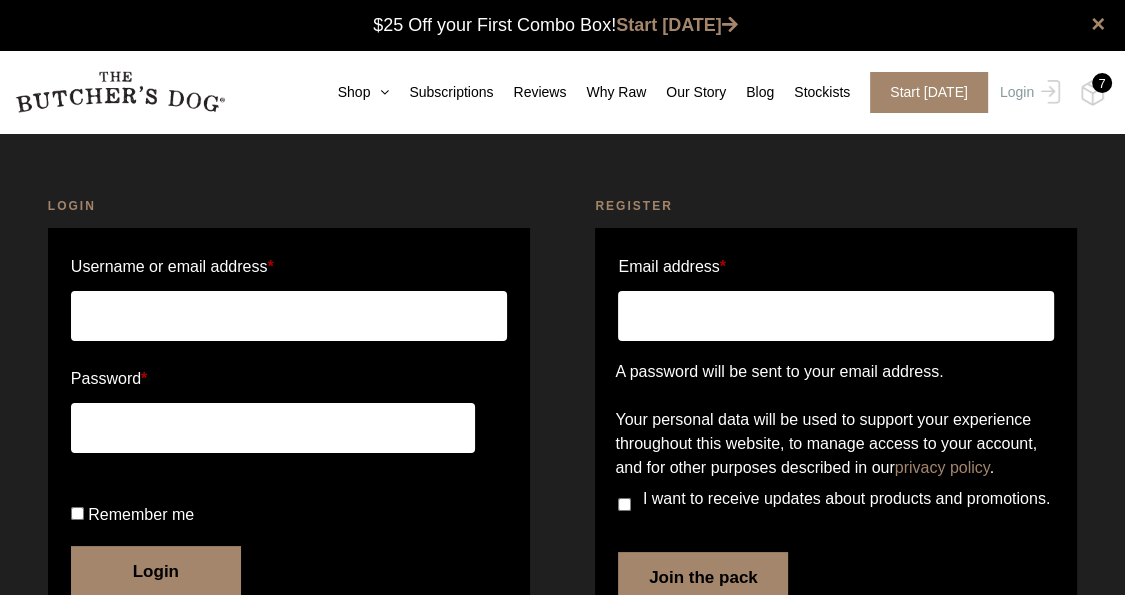 click on "Username or email address  *" at bounding box center [289, 316] 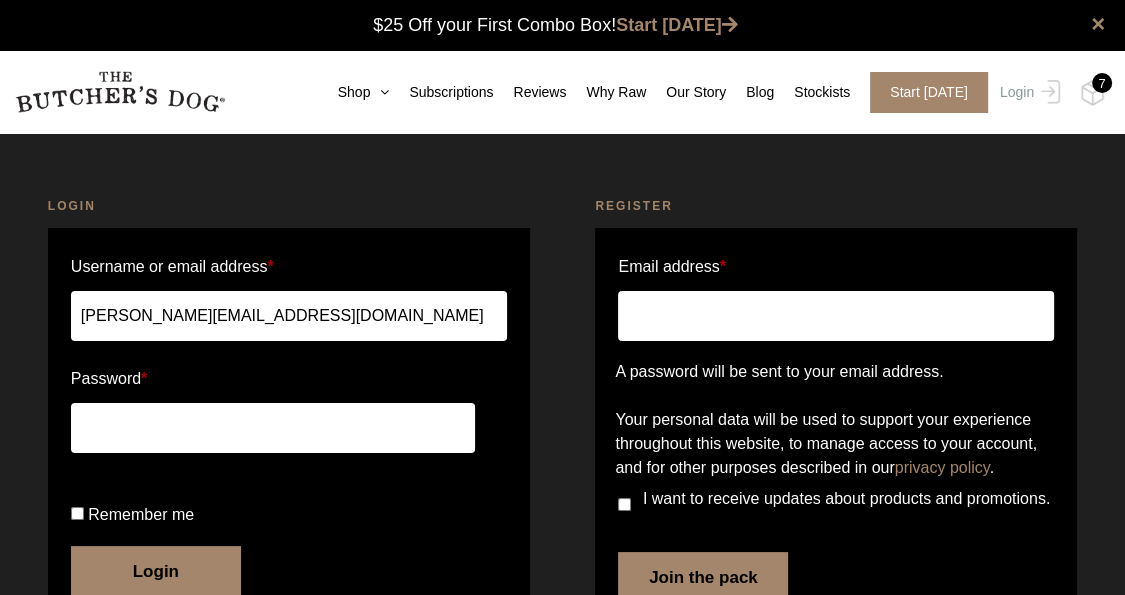 scroll, scrollTop: 113, scrollLeft: 0, axis: vertical 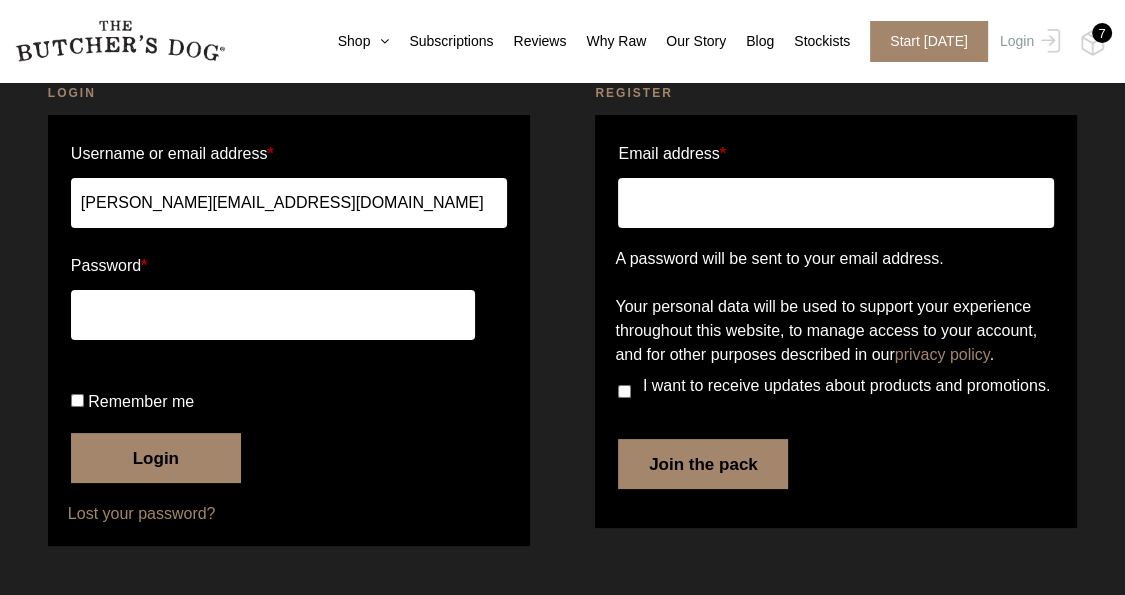 click on "Login" at bounding box center (156, 458) 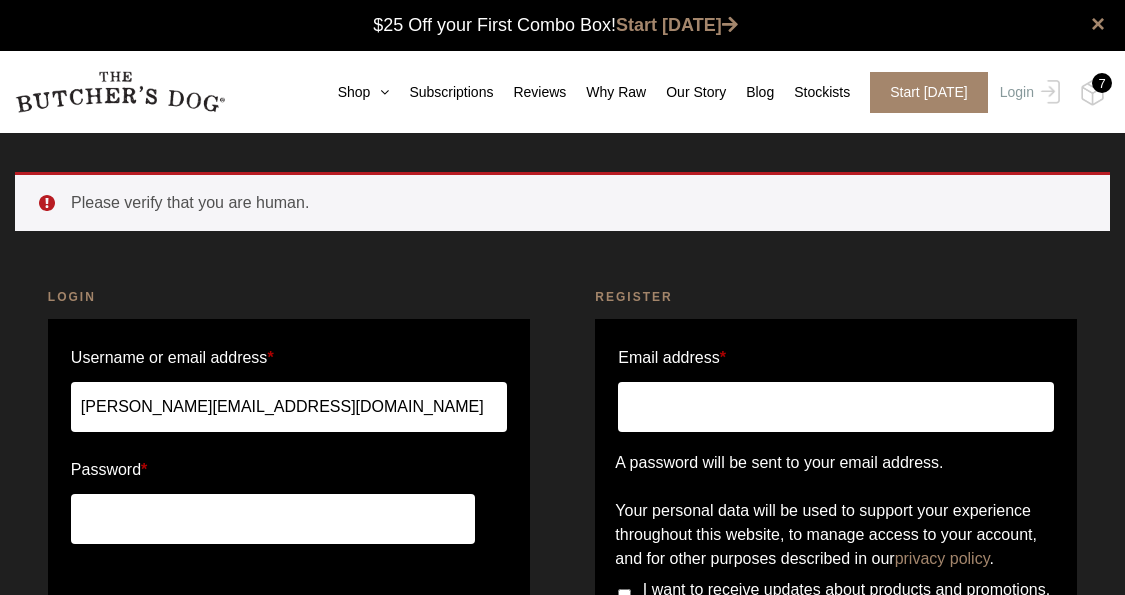 scroll, scrollTop: 0, scrollLeft: 0, axis: both 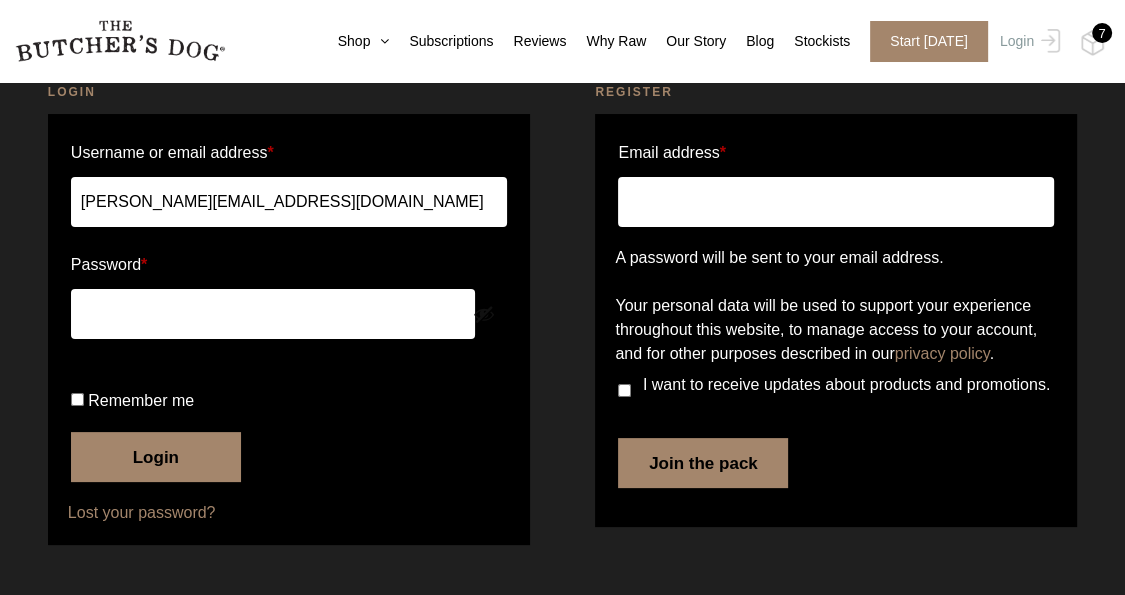 click on "Login" at bounding box center [156, 457] 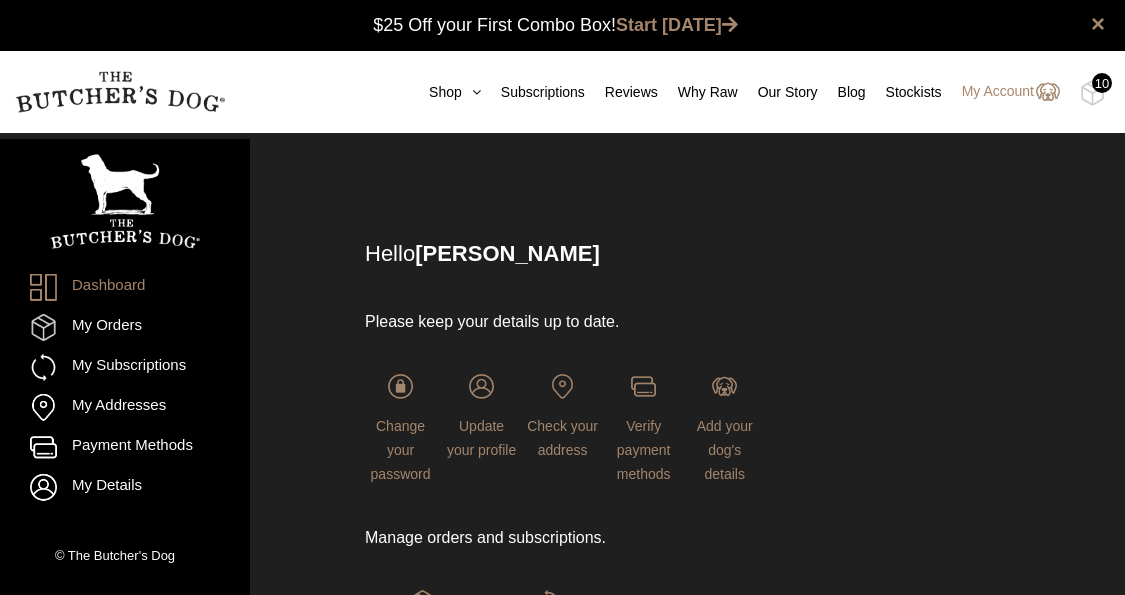 scroll, scrollTop: 0, scrollLeft: 0, axis: both 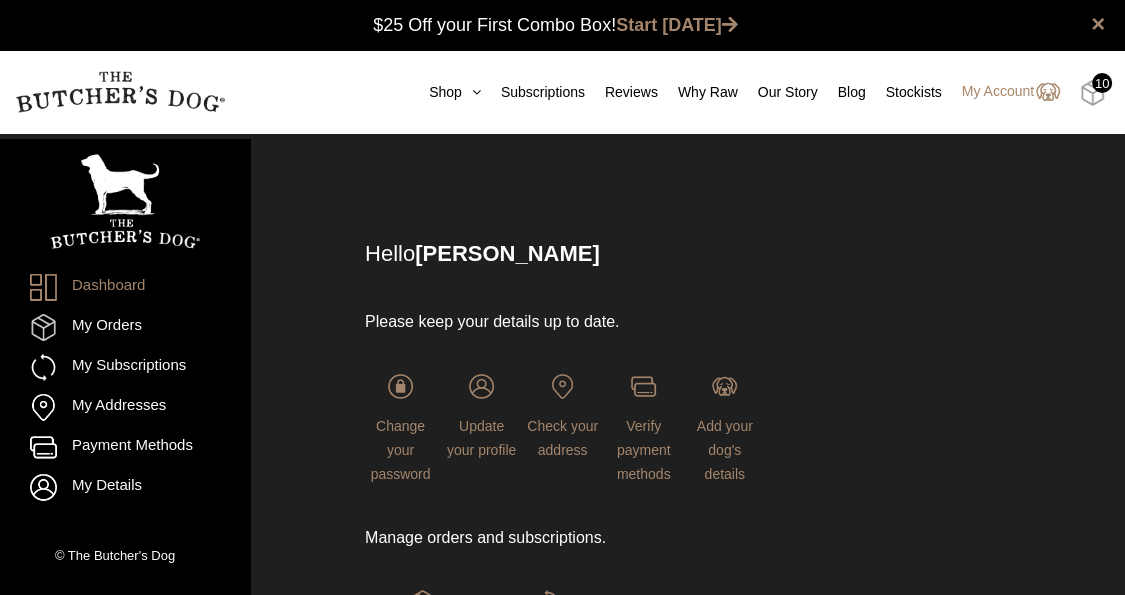 click at bounding box center (1092, 93) 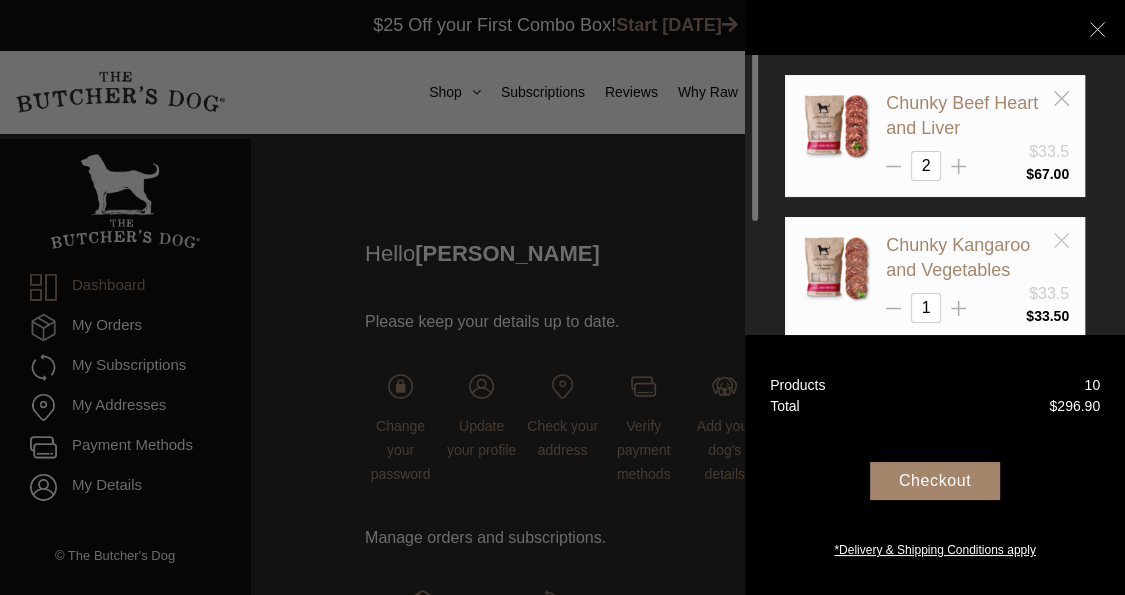 click 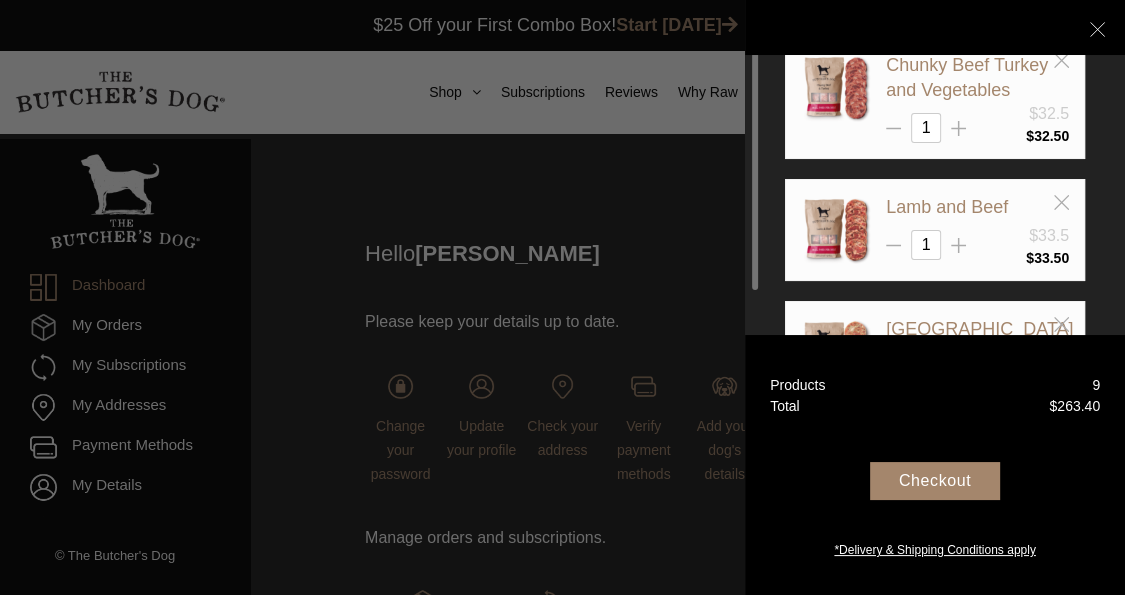 scroll, scrollTop: 364, scrollLeft: 0, axis: vertical 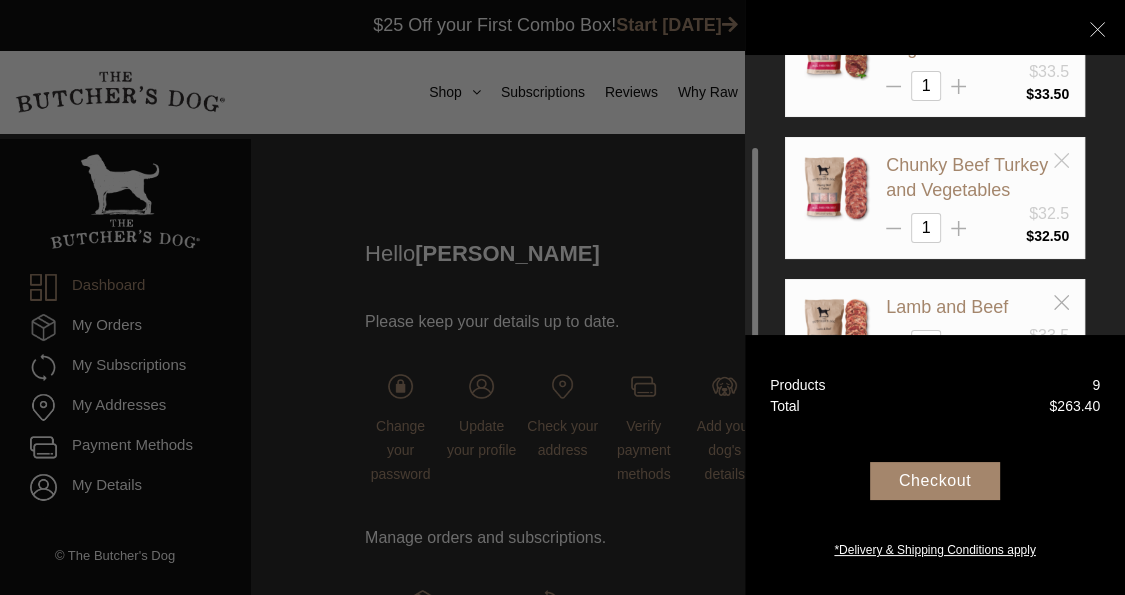 click 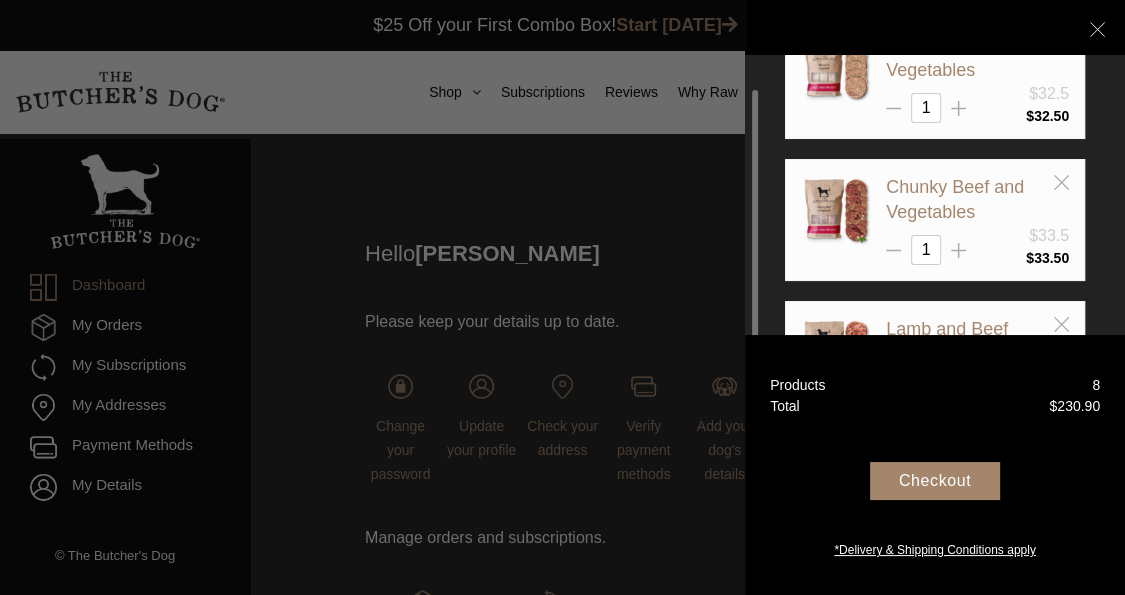 scroll, scrollTop: 0, scrollLeft: 0, axis: both 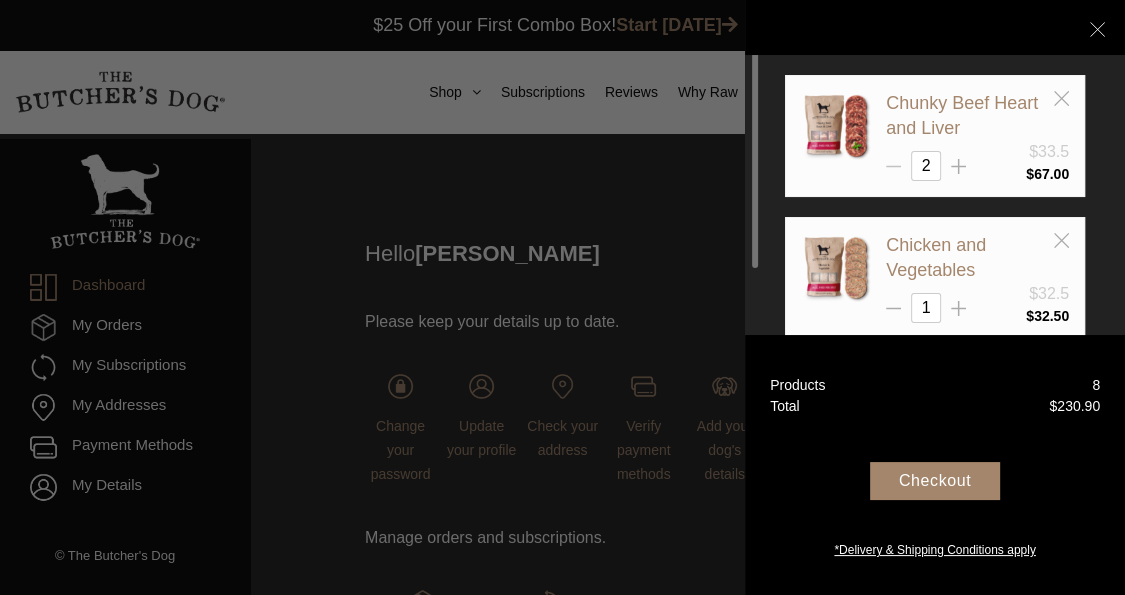 click 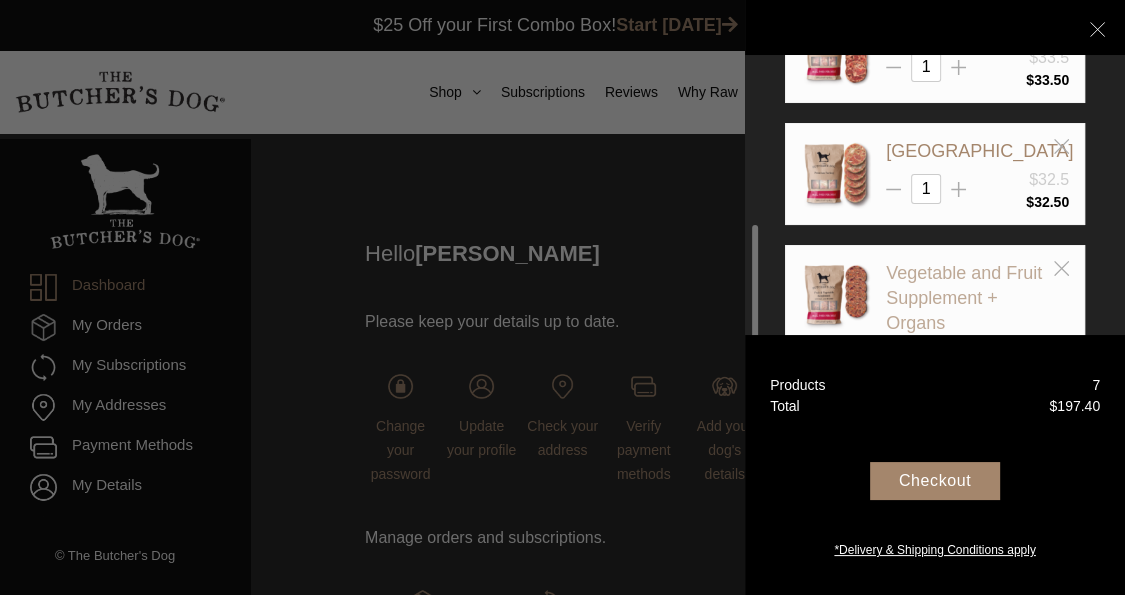 scroll, scrollTop: 700, scrollLeft: 0, axis: vertical 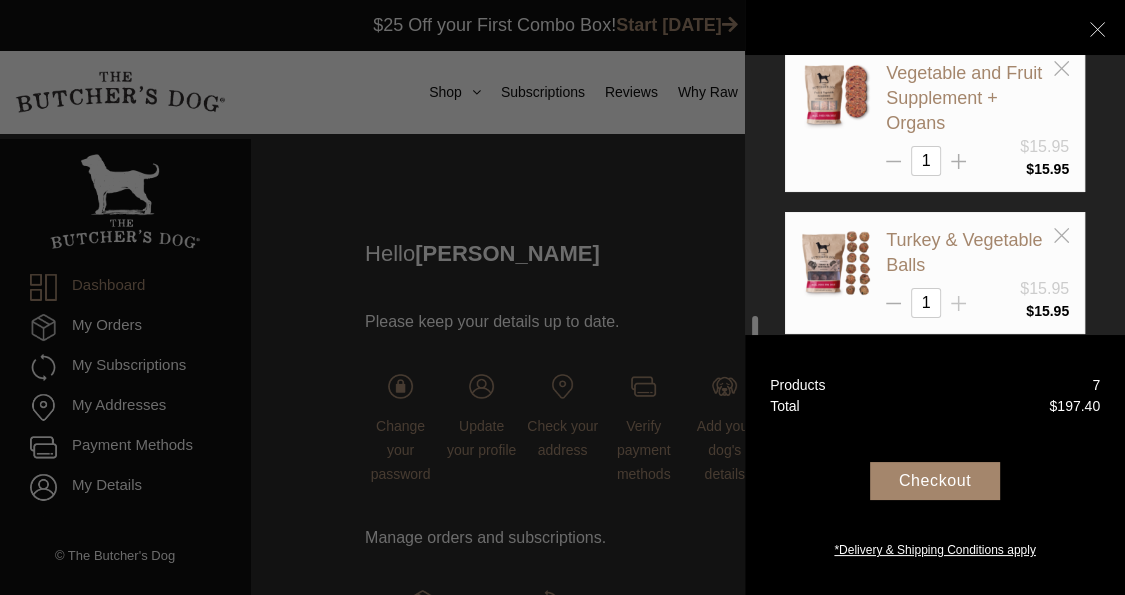 click 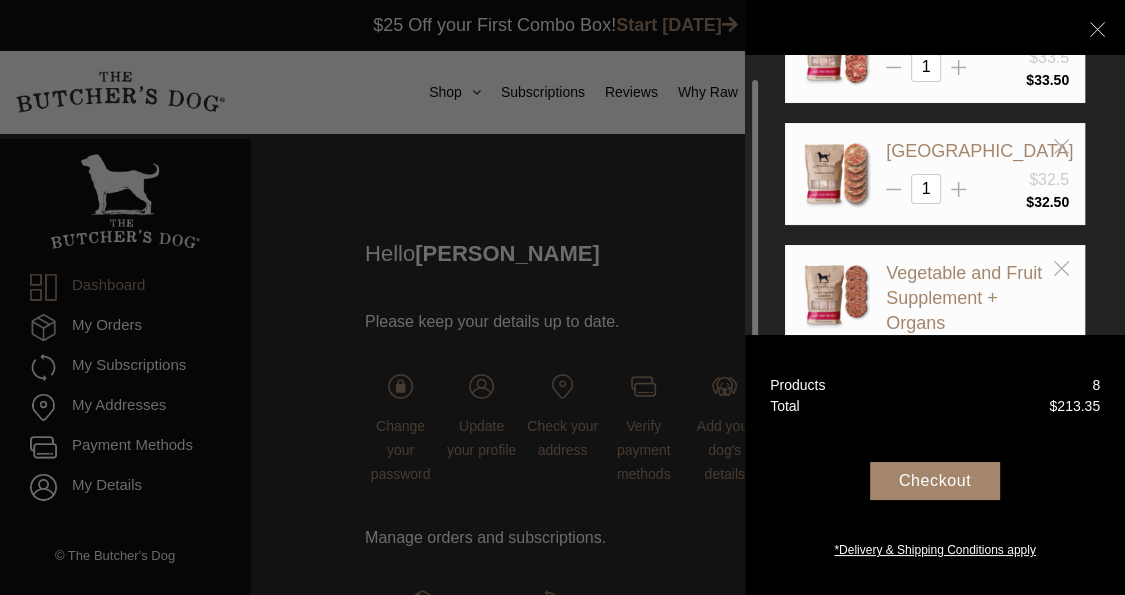 scroll, scrollTop: 300, scrollLeft: 0, axis: vertical 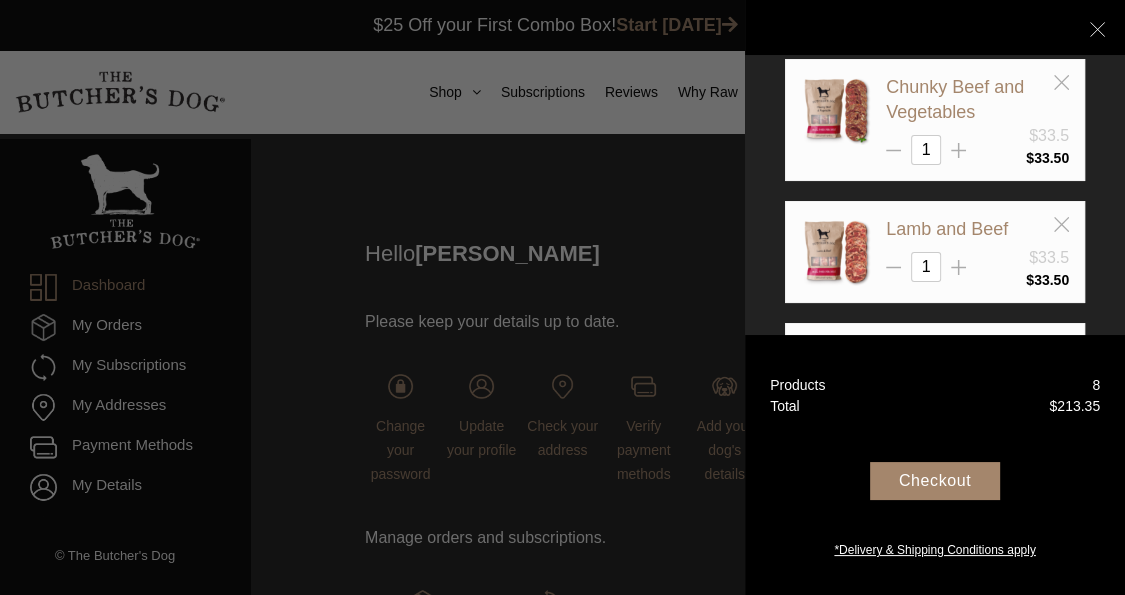 click on "Your Box" at bounding box center [935, 28] 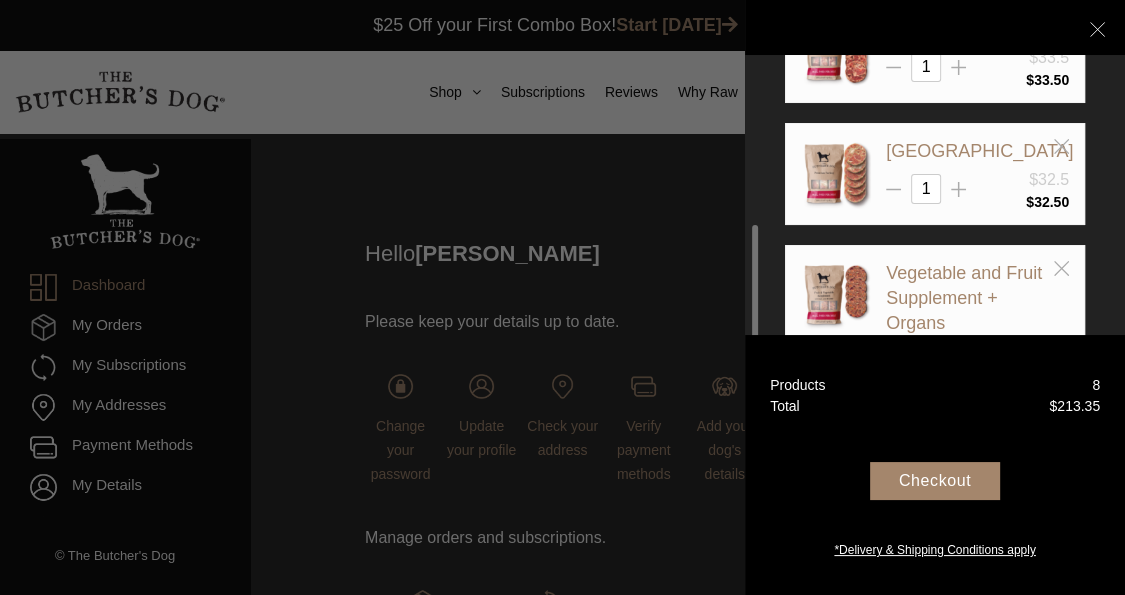 scroll, scrollTop: 200, scrollLeft: 0, axis: vertical 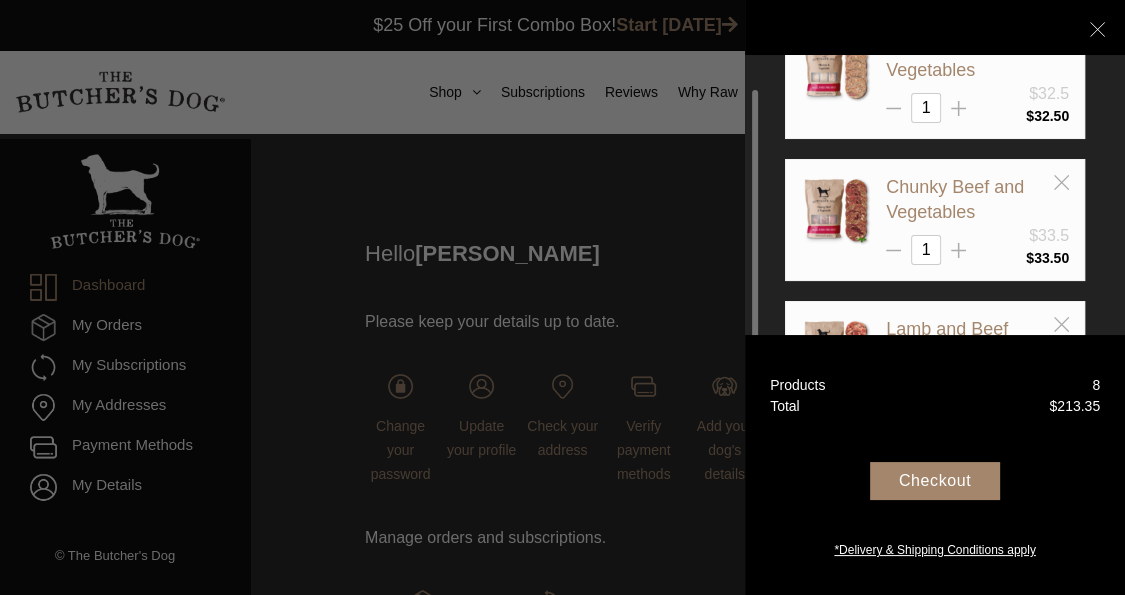 click at bounding box center [562, 297] 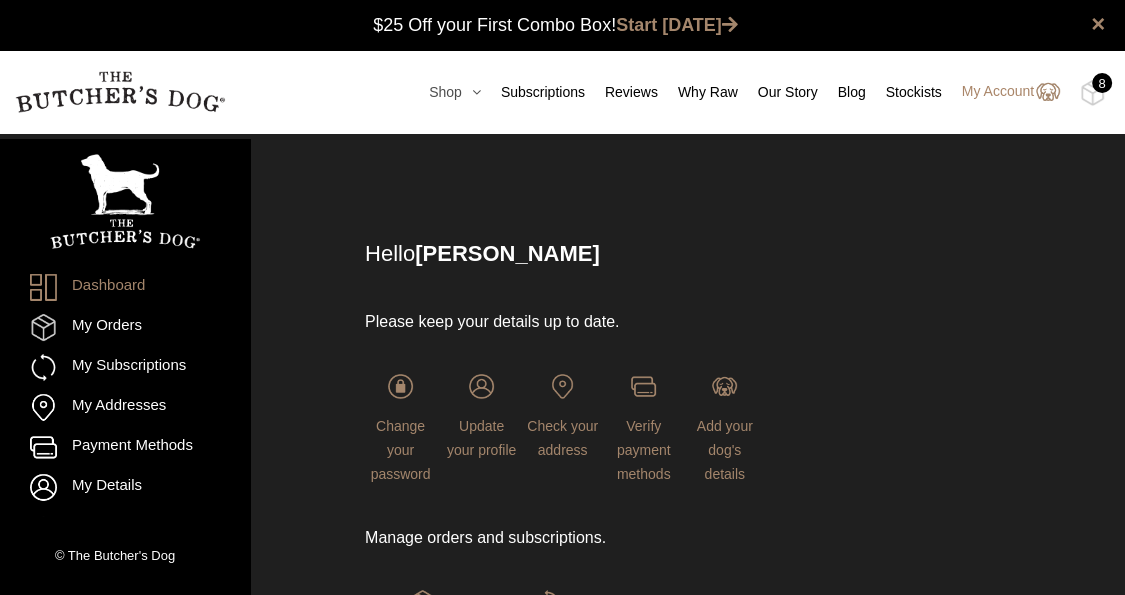 click at bounding box center (471, 92) 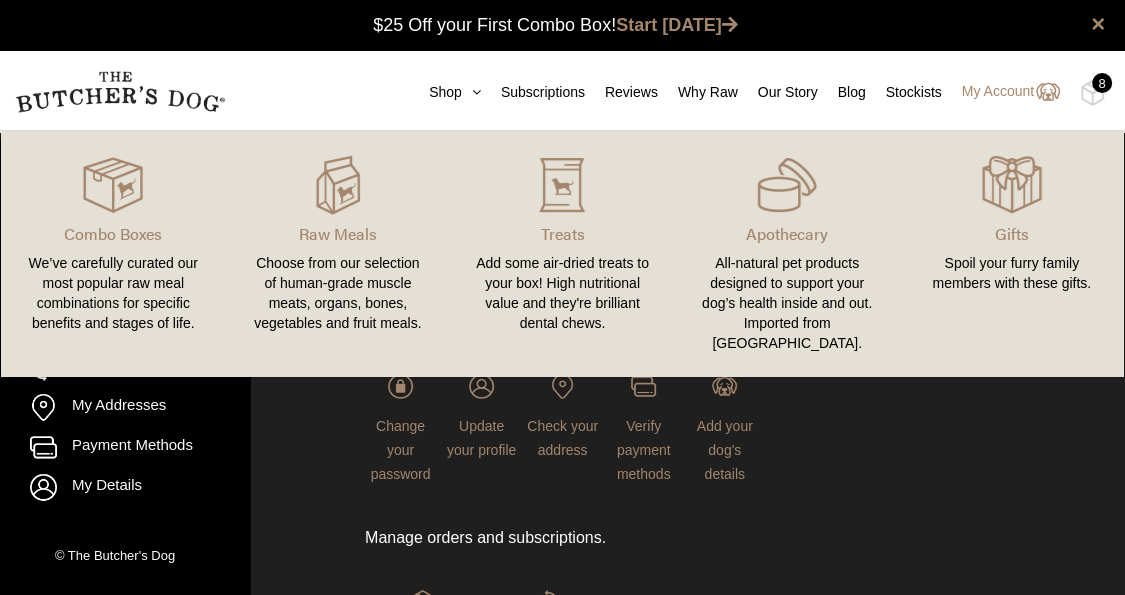 click on "Raw Meals
Choose from our selection of human-grade muscle meats,
organs, bones, vegetables and fruit meals." at bounding box center (338, 254) 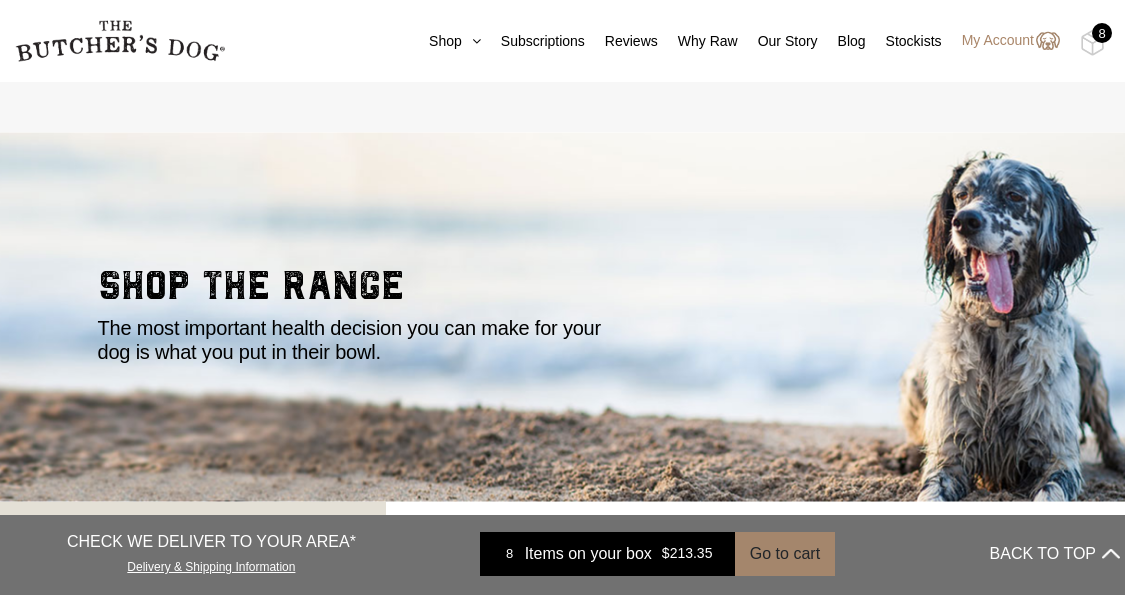 scroll, scrollTop: 300, scrollLeft: 0, axis: vertical 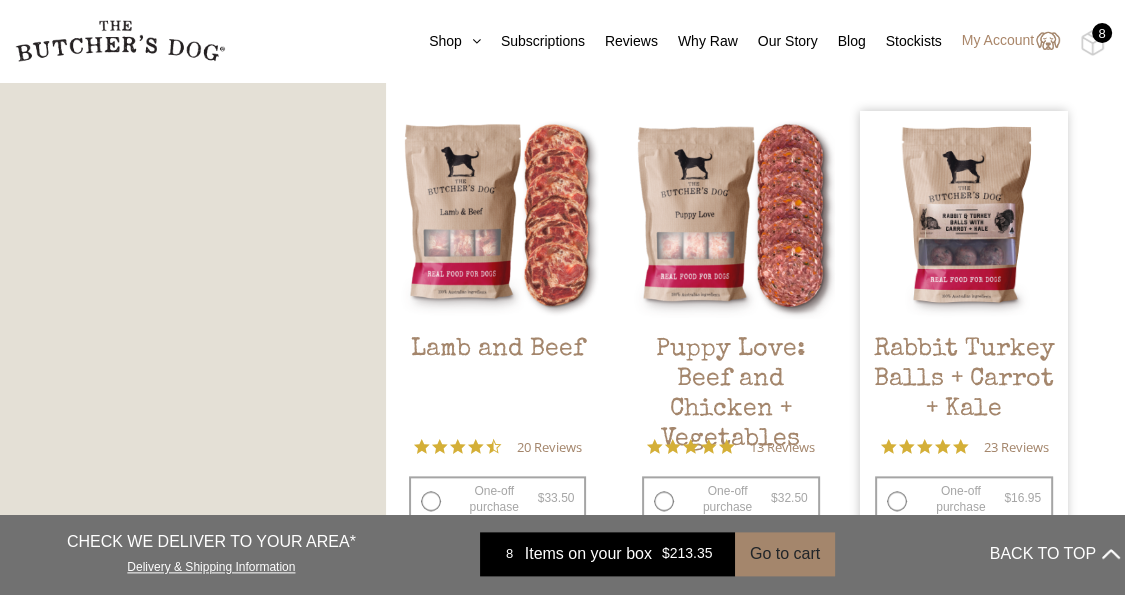 click on "One-off purchase  $ 16.95   —  or subscribe and save    7.5%" at bounding box center (964, 499) 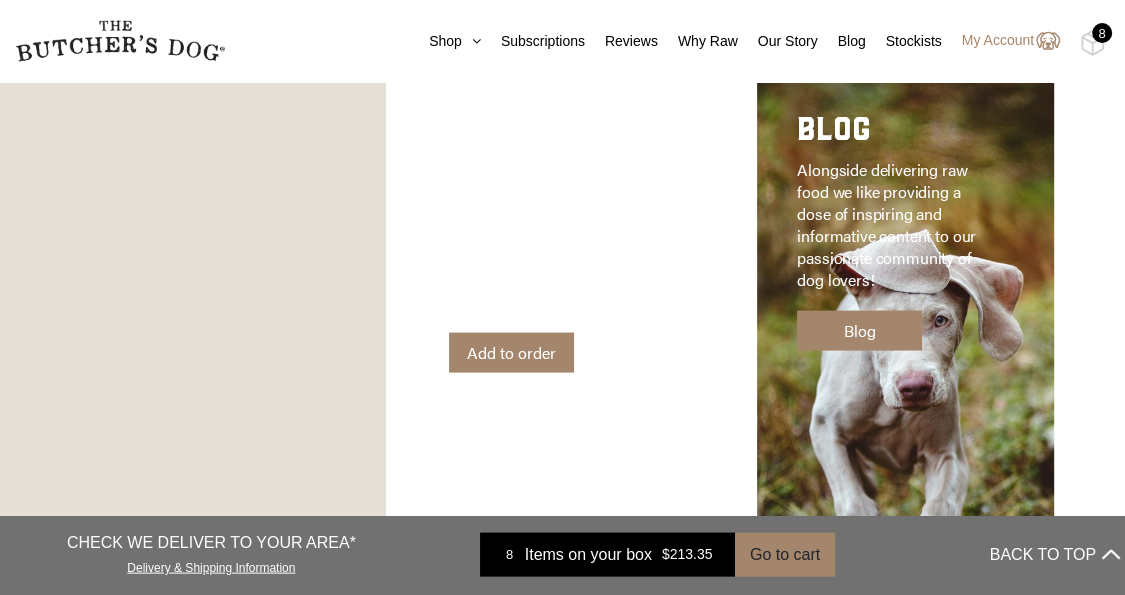 scroll, scrollTop: 2600, scrollLeft: 0, axis: vertical 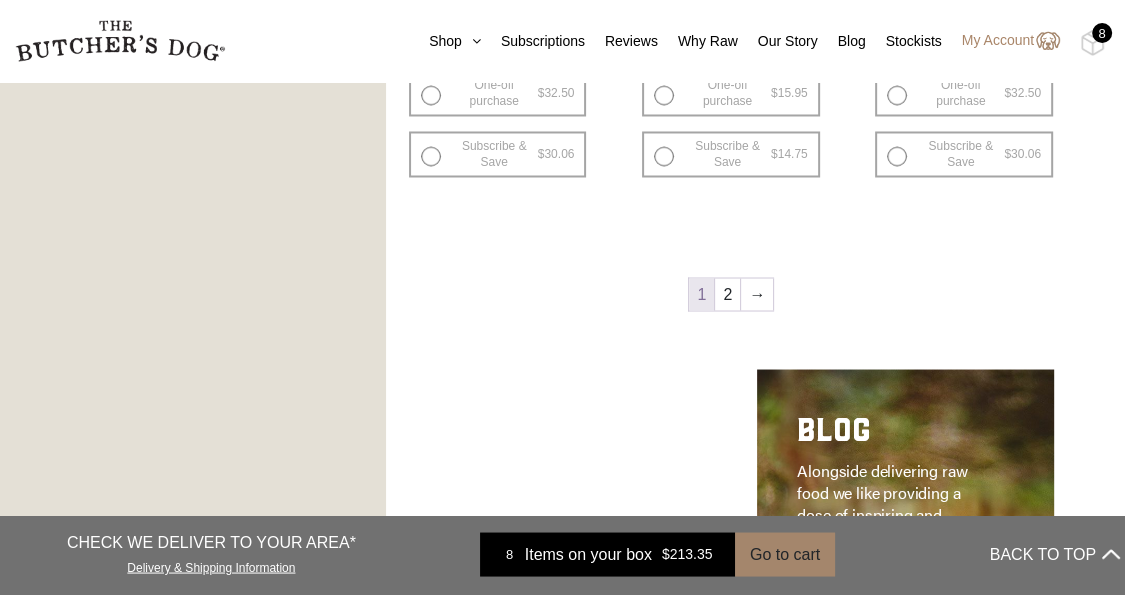 click on "8" at bounding box center (1102, 33) 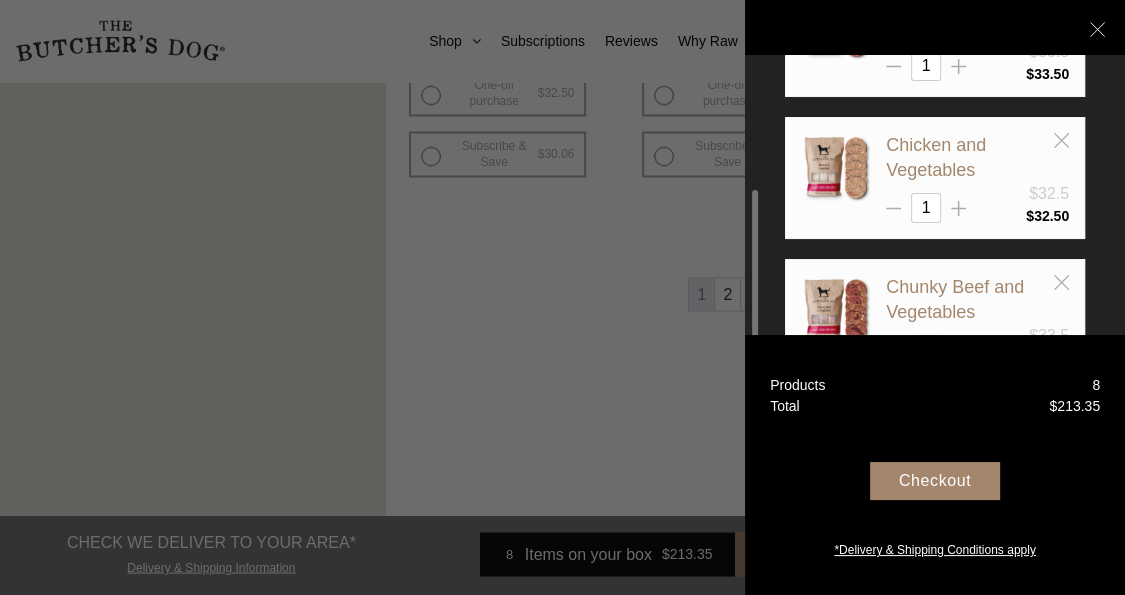 scroll, scrollTop: 200, scrollLeft: 0, axis: vertical 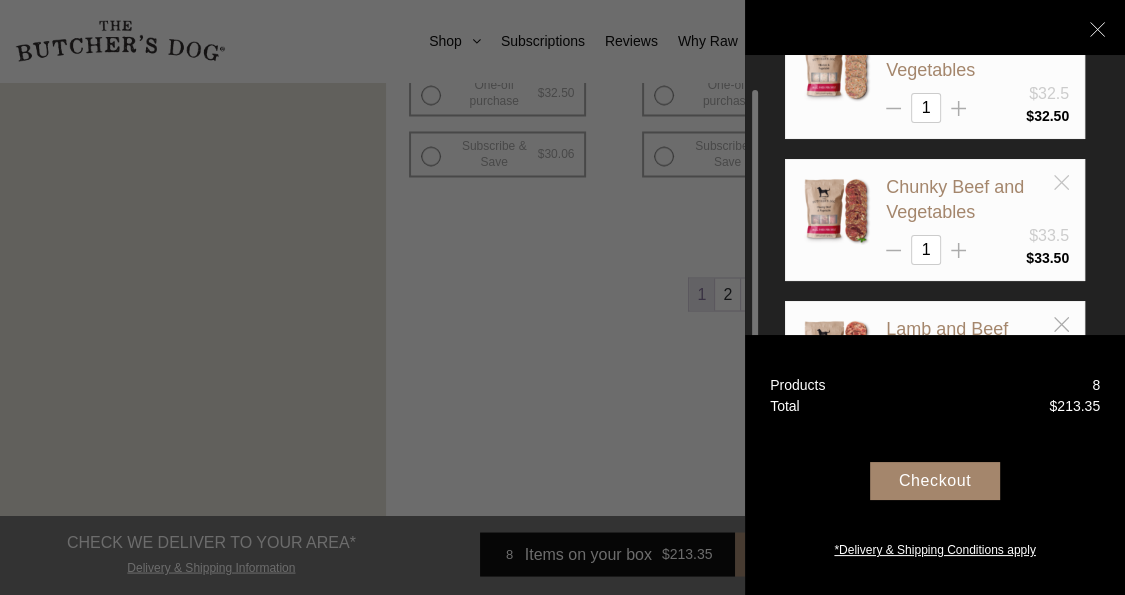click 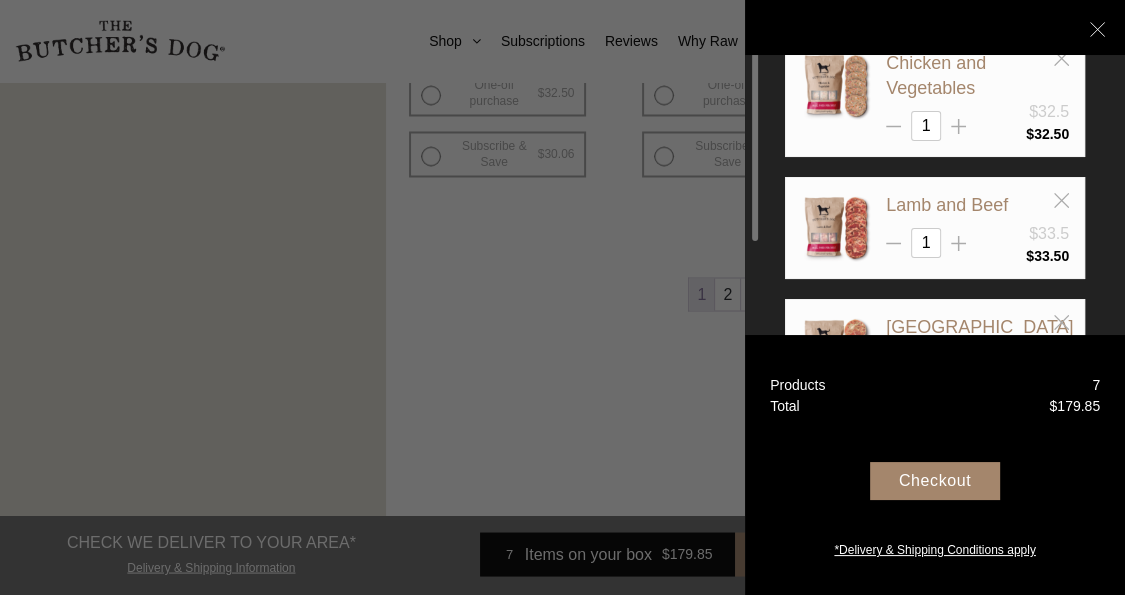 scroll, scrollTop: 82, scrollLeft: 0, axis: vertical 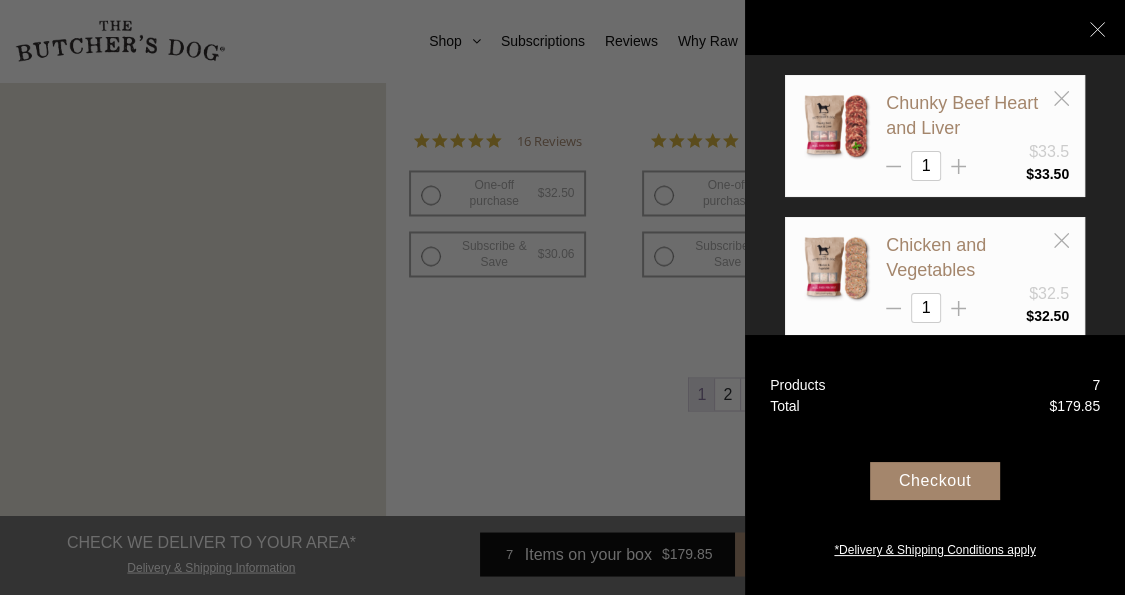 click on "Checkout" at bounding box center [935, 481] 